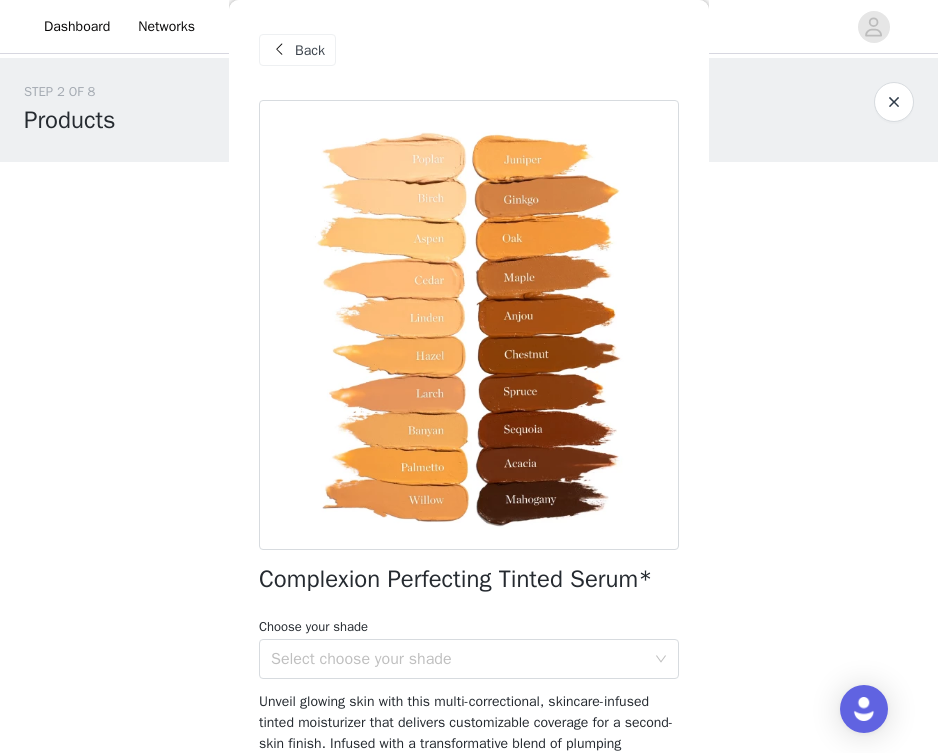 scroll, scrollTop: 127, scrollLeft: 0, axis: vertical 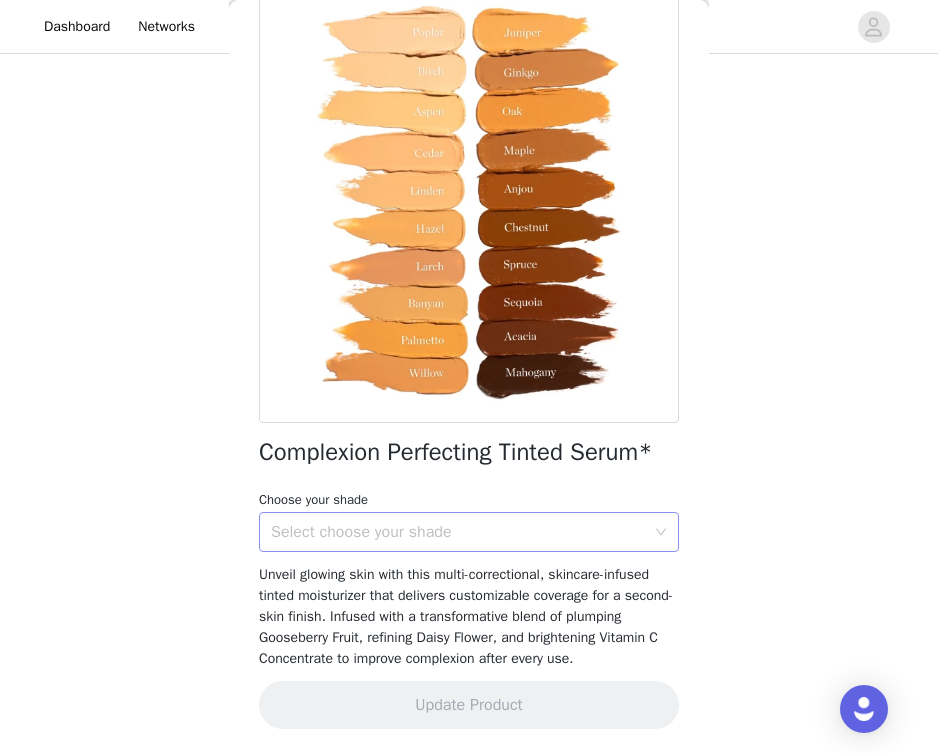 click on "Select choose your shade" at bounding box center [458, 532] 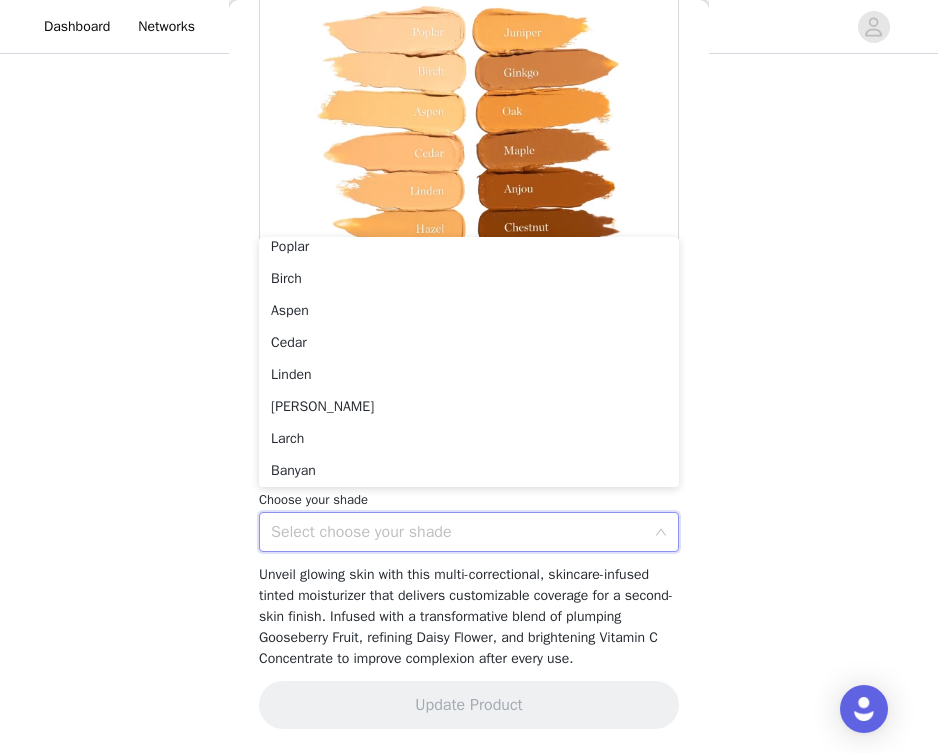 scroll, scrollTop: 4, scrollLeft: 0, axis: vertical 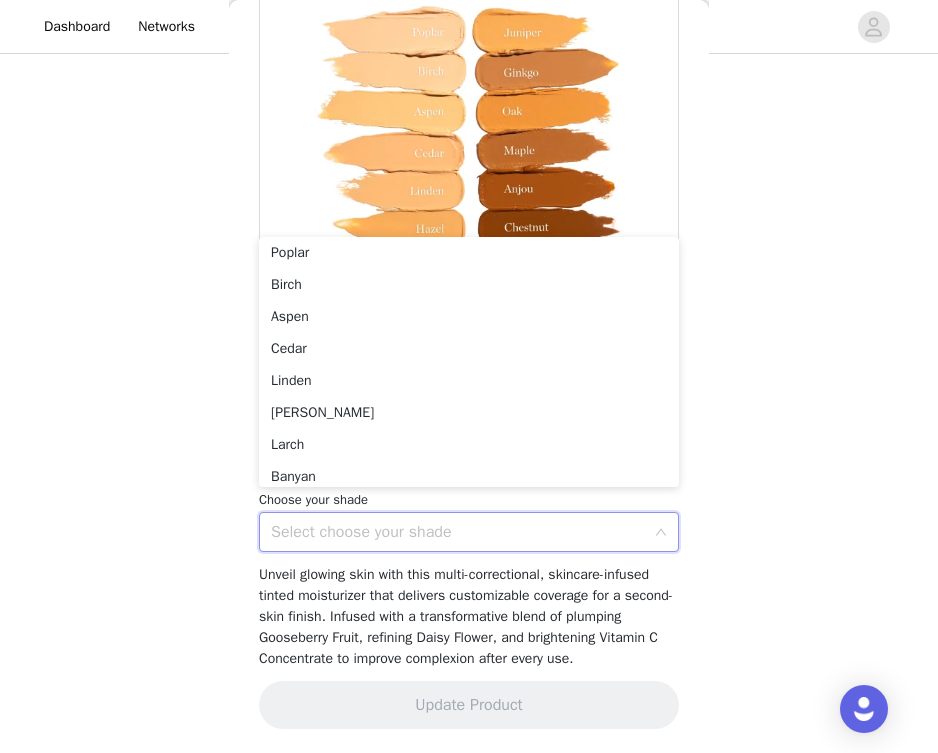 click on "STEP 2 OF 8
Products
Please select your contour collection and the tinted serum shade closest to your skin tone.                 The Blender Brush*                     Contour Collection*           Golden Contour Collection       Edit       Complexion Perfecting Tinted Serum*         Select Options         The Base Brush*                         Back     Complexion Perfecting Tinted Serum*               Choose your shade   Select choose your shade   Unveil glowing skin with this multi-correctional, skincare-infused tinted moisturizer that delivers customizable coverage for a second-skin finish.
Infused with a transformative blend of plumping Gooseberry Fruit, refining Daisy Flower, and brightening Vitamin C Concentrate to improve complexion after every use.   Update Product" at bounding box center [469, 188] 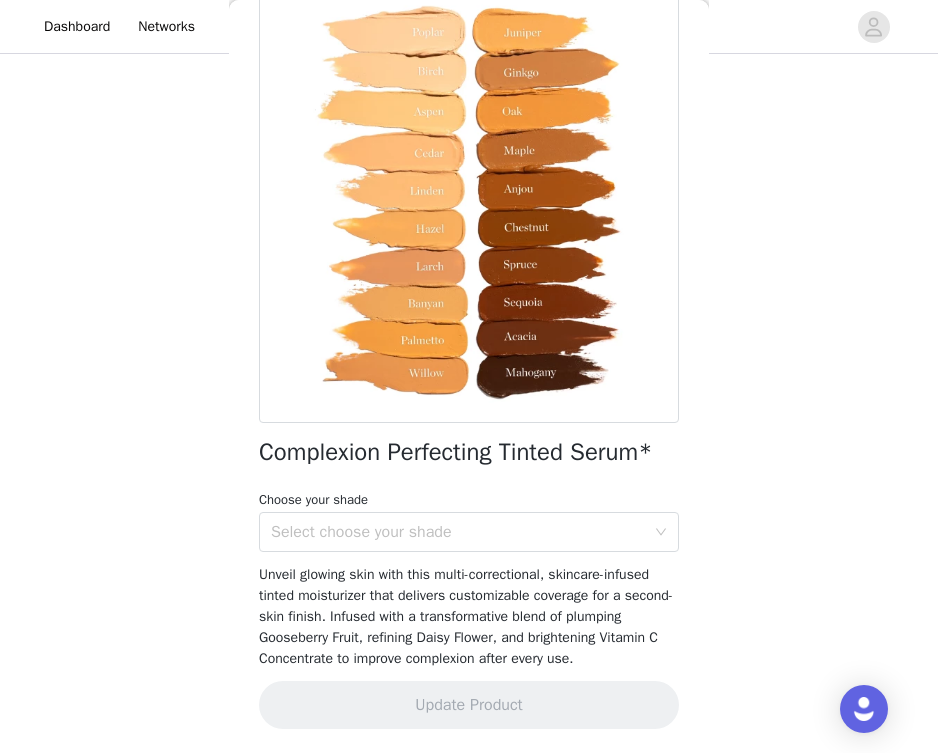scroll, scrollTop: 209, scrollLeft: 0, axis: vertical 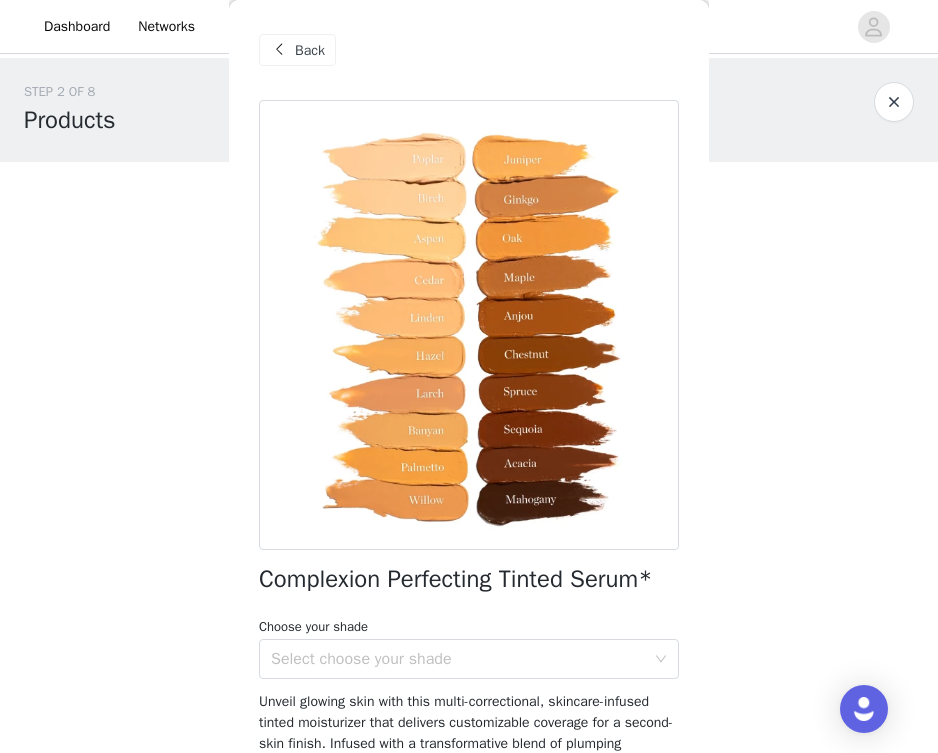 click at bounding box center [279, 50] 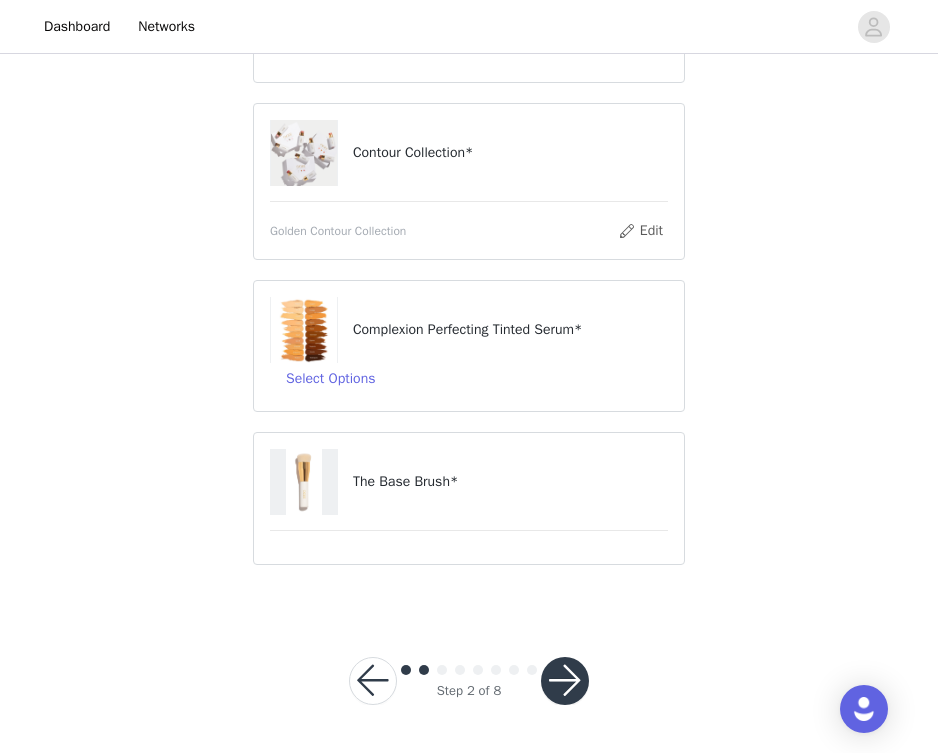 scroll, scrollTop: 292, scrollLeft: 0, axis: vertical 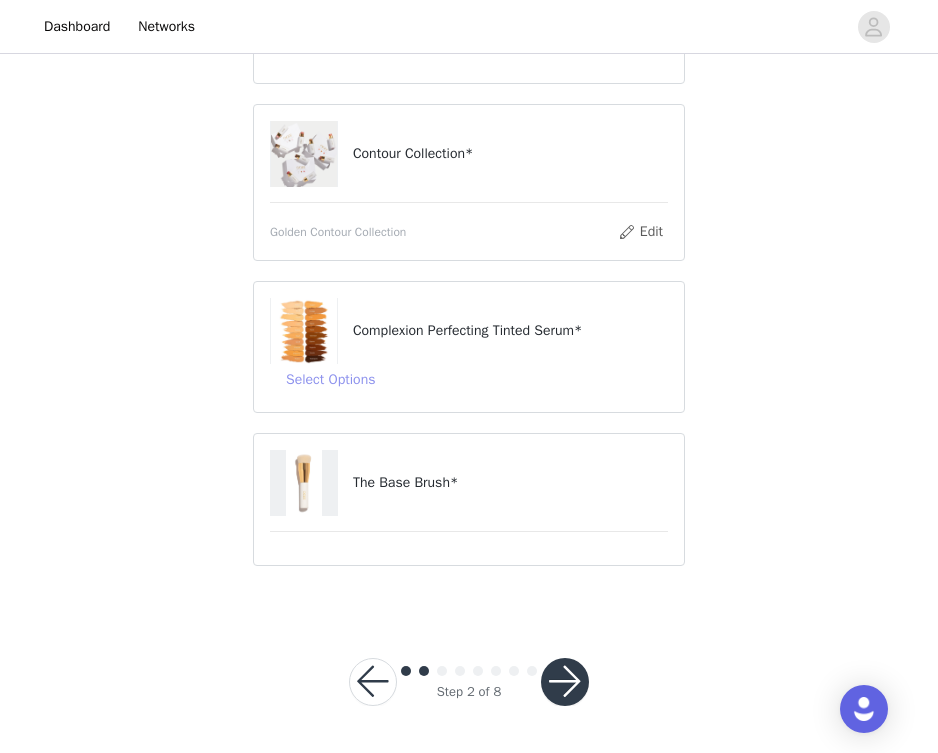 click on "Select Options" at bounding box center (330, 380) 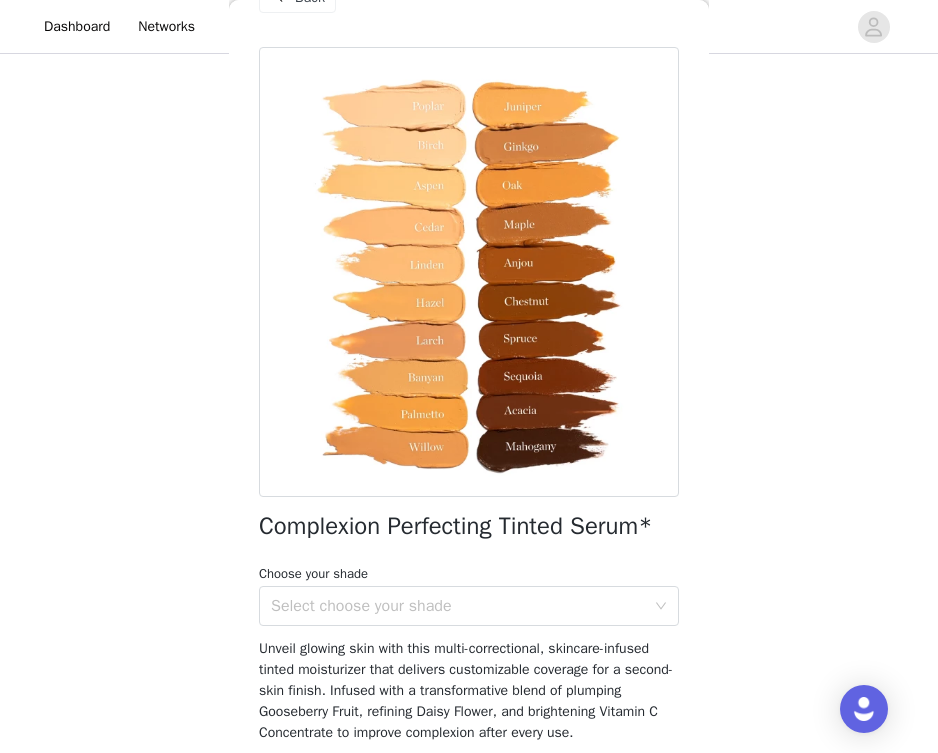 scroll, scrollTop: 101, scrollLeft: 0, axis: vertical 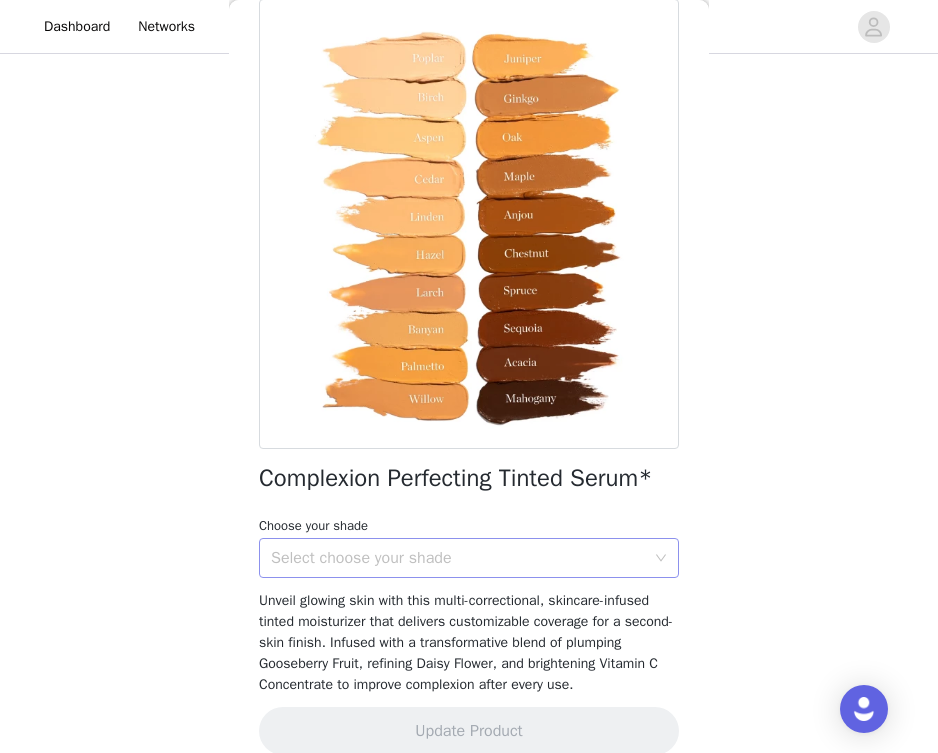 click on "Select choose your shade" at bounding box center [458, 558] 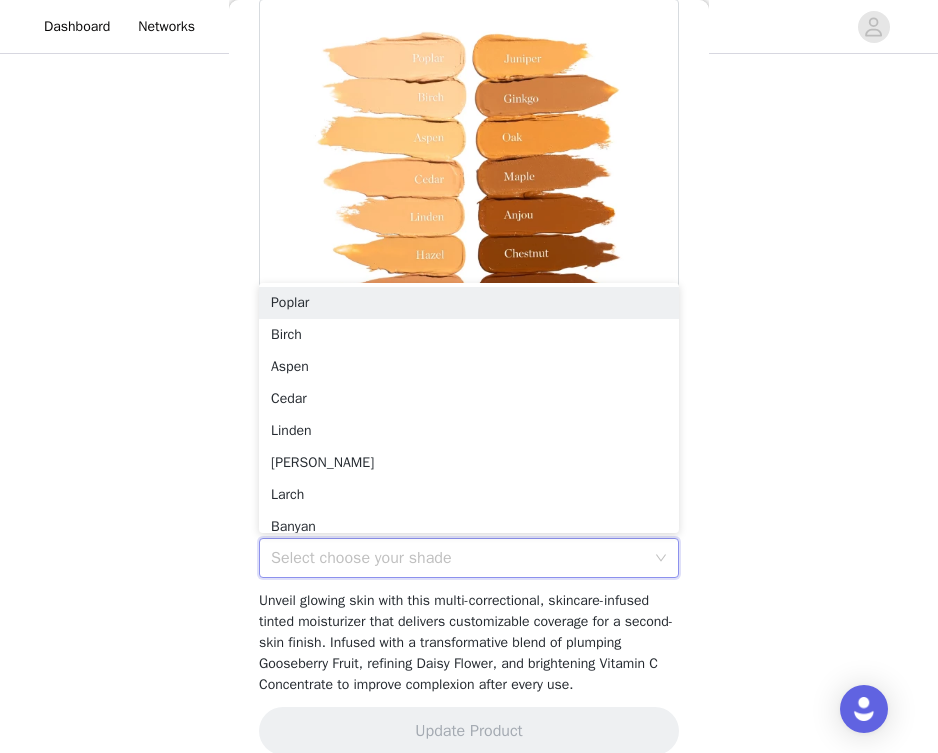 click on "STEP 2 OF 8
Products
Please select your contour collection and the tinted serum shade closest to your skin tone.                 The Blender Brush*                     Contour Collection*           Golden Contour Collection       Edit       Complexion Perfecting Tinted Serum*         Select Options         The Base Brush*                         Back     Complexion Perfecting Tinted Serum*               Choose your shade   Select choose your shade   Unveil glowing skin with this multi-correctional, skincare-infused tinted moisturizer that delivers customizable coverage for a second-skin finish.
Infused with a transformative blend of plumping Gooseberry Fruit, refining Daisy Flower, and brightening Vitamin C Concentrate to improve complexion after every use.   Update Product" at bounding box center (469, 188) 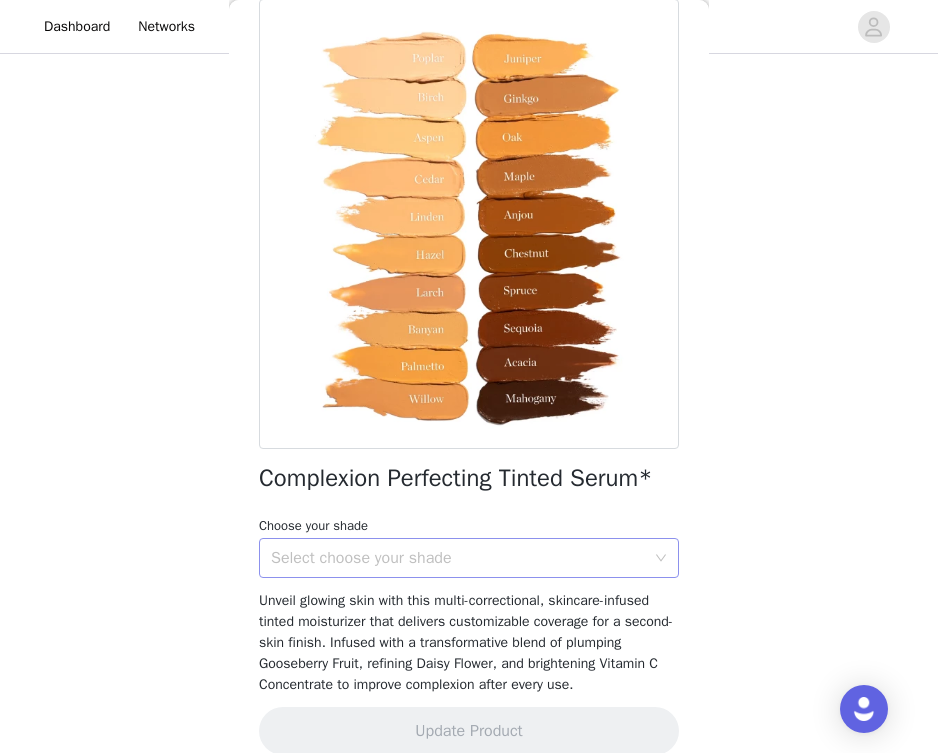 click on "Select choose your shade" at bounding box center (458, 558) 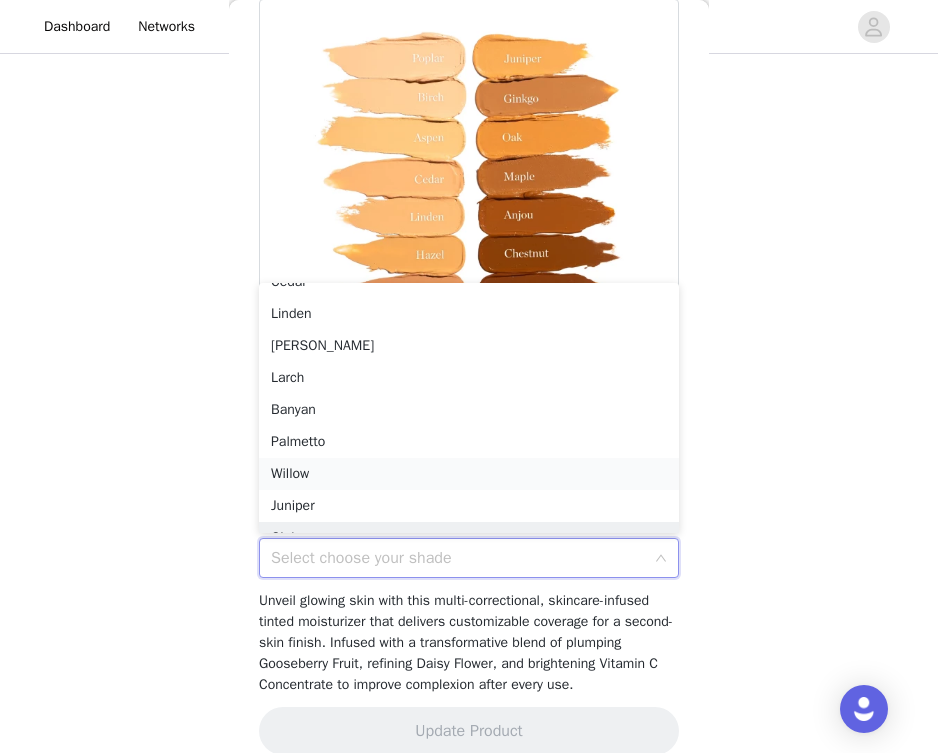 scroll, scrollTop: 138, scrollLeft: 0, axis: vertical 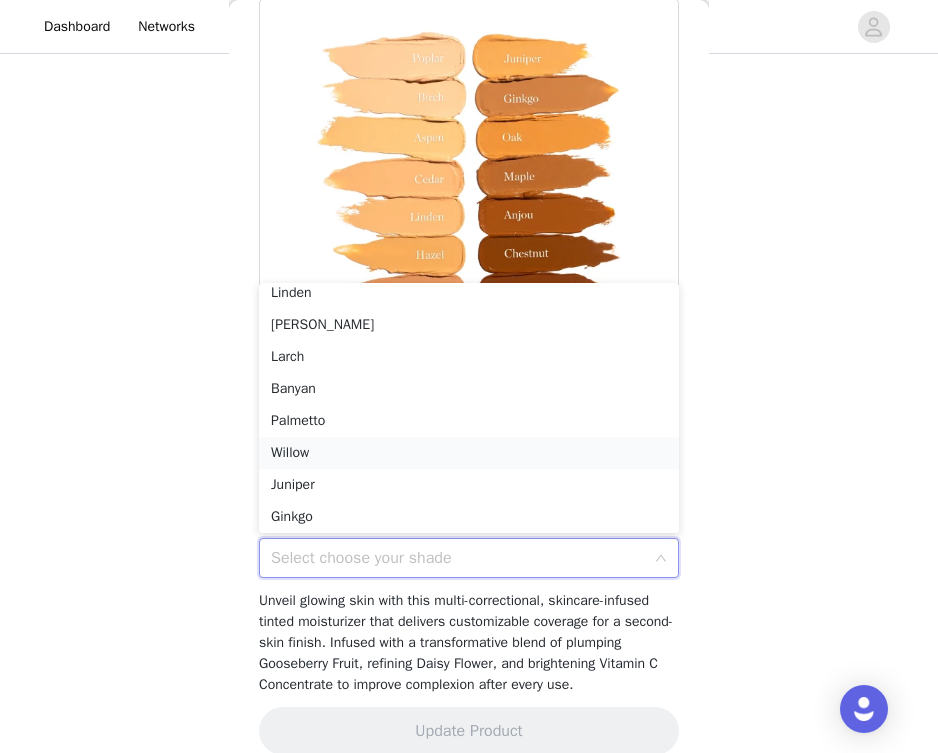click on "Willow" at bounding box center [469, 453] 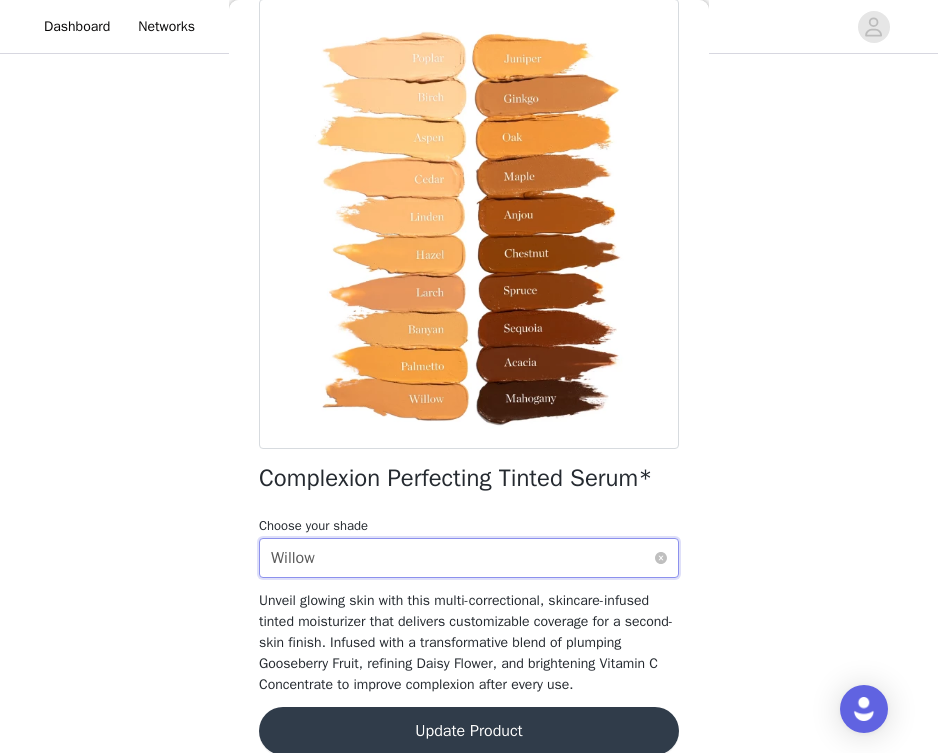 click on "Select choose your shade Willow" at bounding box center (462, 558) 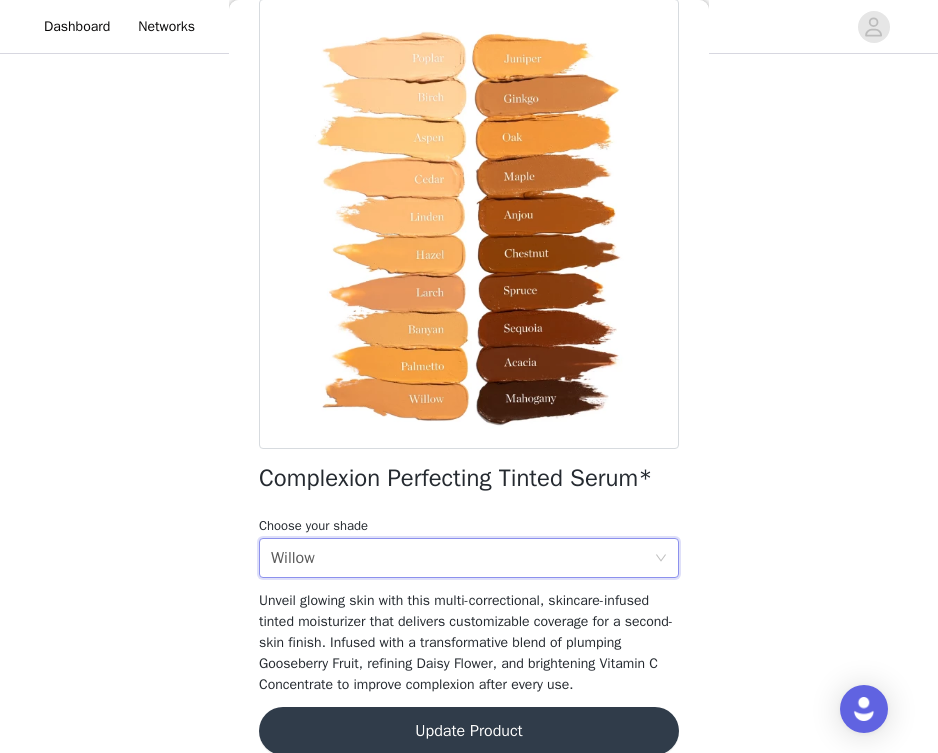 click on "STEP 2 OF 8
Products
Please select your contour collection and the tinted serum shade closest to your skin tone.                 The Blender Brush*                     Contour Collection*           Golden Contour Collection       Edit       Complexion Perfecting Tinted Serum*         Select Options         The Base Brush*                         Back     Complexion Perfecting Tinted Serum*               Choose your shade   Select choose your shade Willow   Unveil glowing skin with this multi-correctional, skincare-infused tinted moisturizer that delivers customizable coverage for a second-skin finish.
Infused with a transformative blend of plumping Gooseberry Fruit, refining Daisy Flower, and brightening Vitamin C Concentrate to improve complexion after every use.   Update Product" at bounding box center (469, 188) 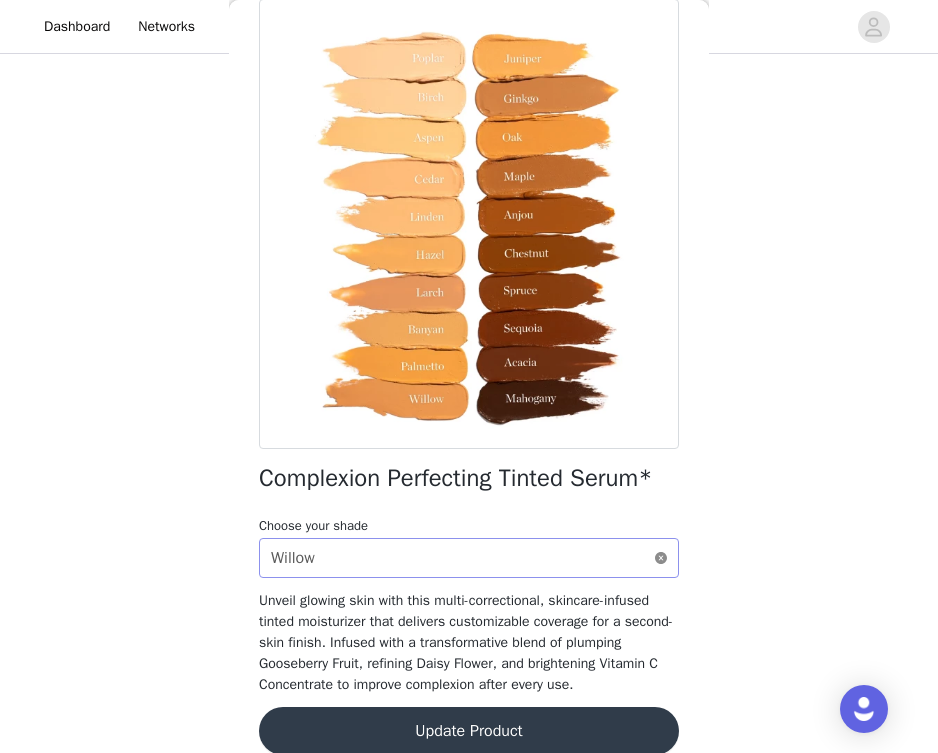 click 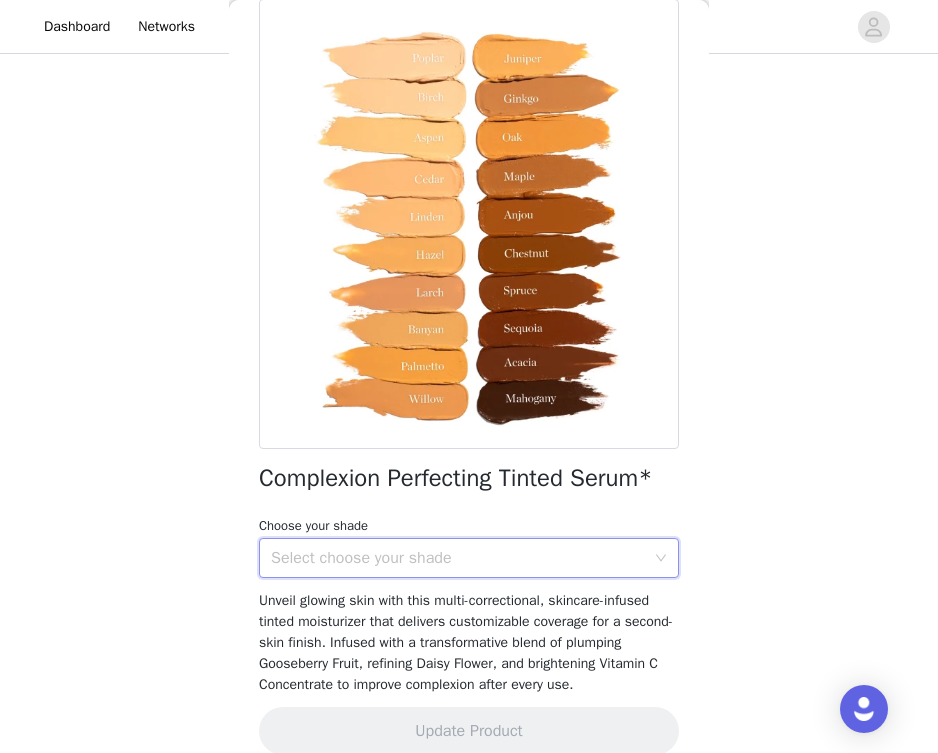 click on "Select choose your shade" at bounding box center [458, 558] 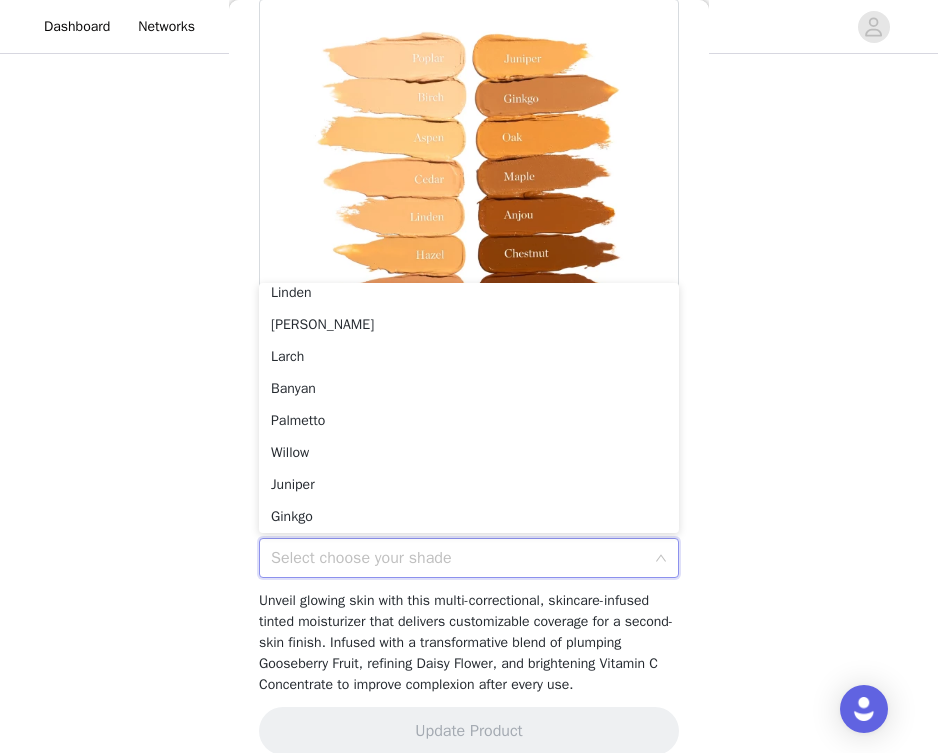 click on "STEP 2 OF 8
Products
Please select your contour collection and the tinted serum shade closest to your skin tone.                 The Blender Brush*                     Contour Collection*           Golden Contour Collection       Edit       Complexion Perfecting Tinted Serum*         Select Options         The Base Brush*                         Back     Complexion Perfecting Tinted Serum*               Choose your shade   Select choose your shade   Unveil glowing skin with this multi-correctional, skincare-infused tinted moisturizer that delivers customizable coverage for a second-skin finish.
Infused with a transformative blend of plumping Gooseberry Fruit, refining Daisy Flower, and brightening Vitamin C Concentrate to improve complexion after every use.   Update Product" at bounding box center [469, 188] 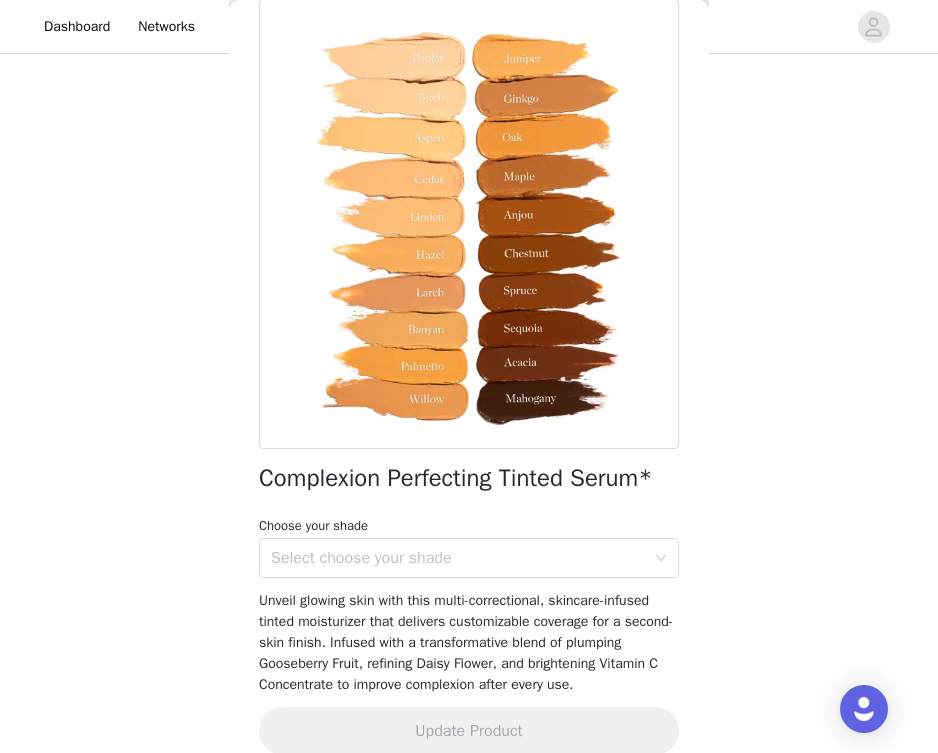 scroll, scrollTop: 166, scrollLeft: 0, axis: vertical 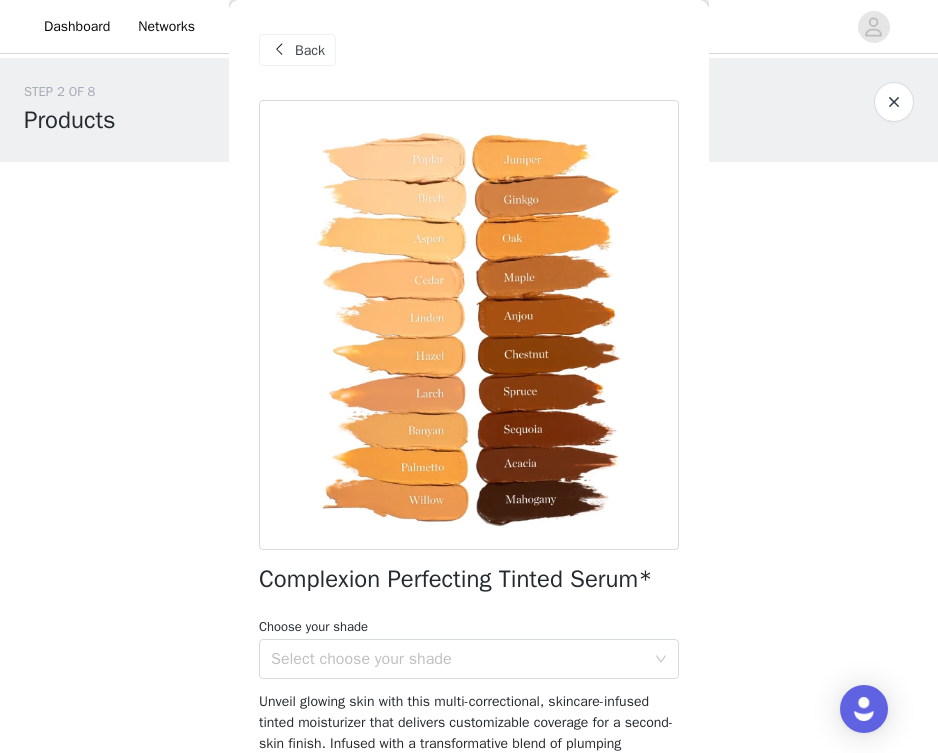 click on "Back" at bounding box center (310, 50) 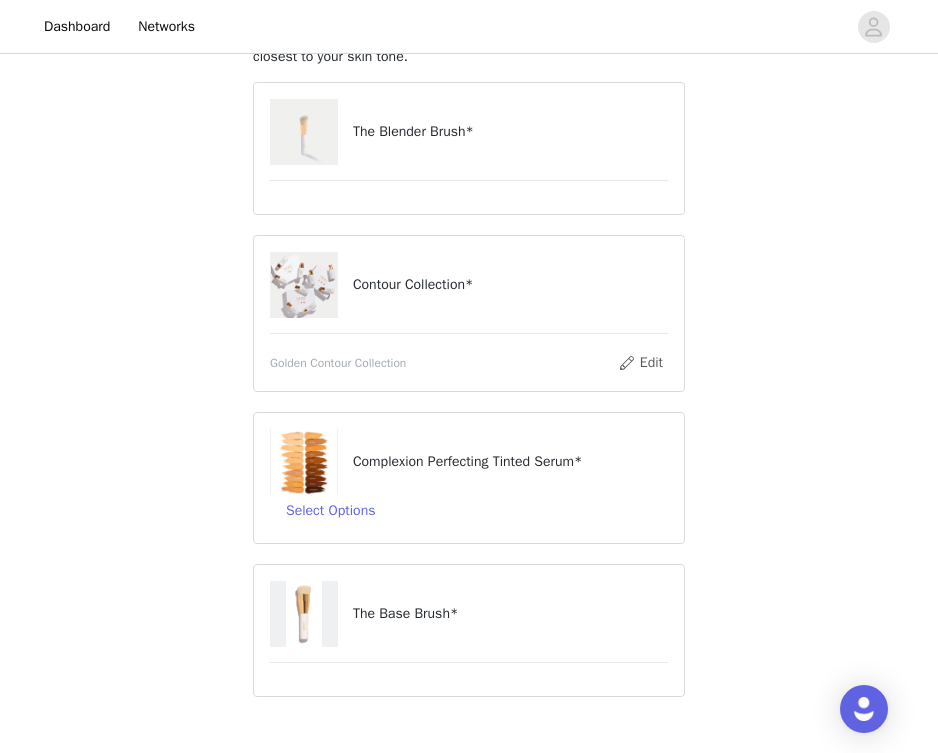 scroll, scrollTop: 170, scrollLeft: 0, axis: vertical 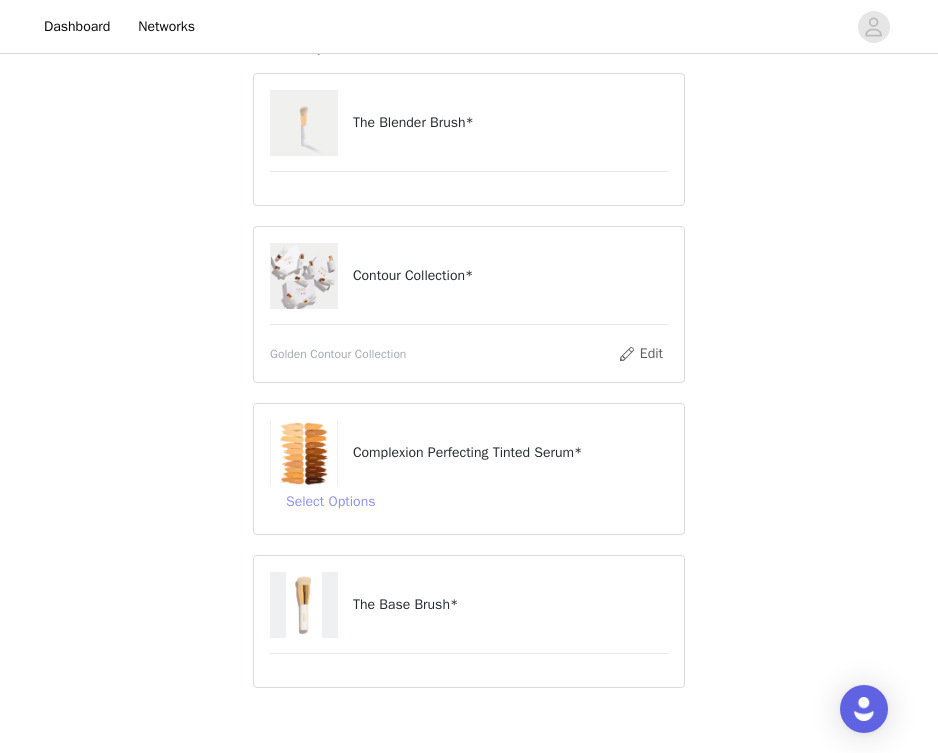 click on "Select Options" at bounding box center (330, 502) 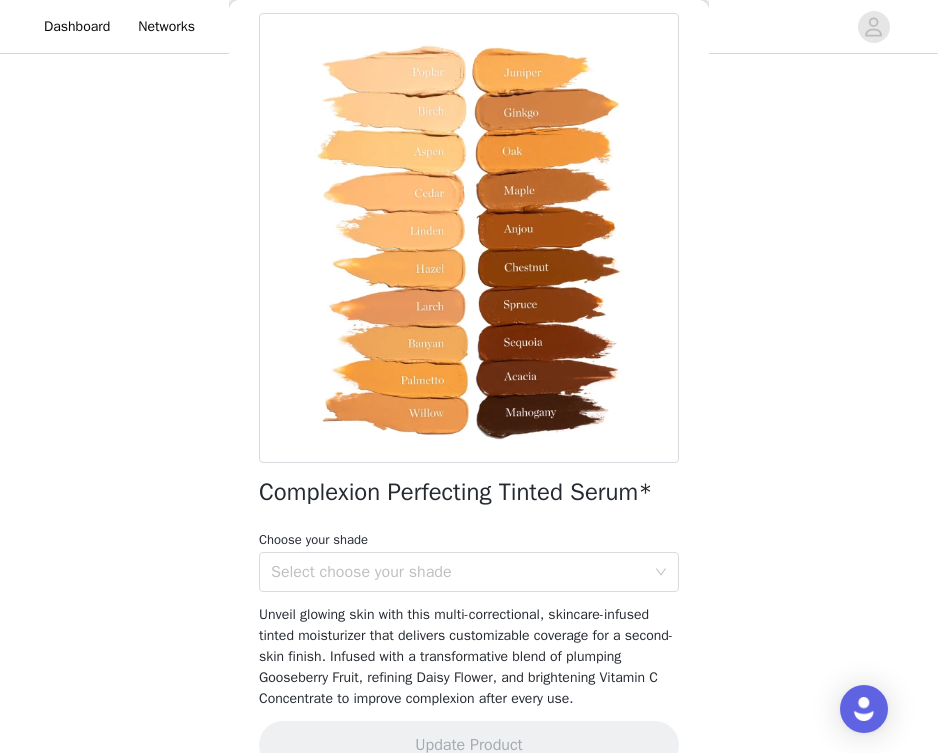 scroll, scrollTop: 93, scrollLeft: 0, axis: vertical 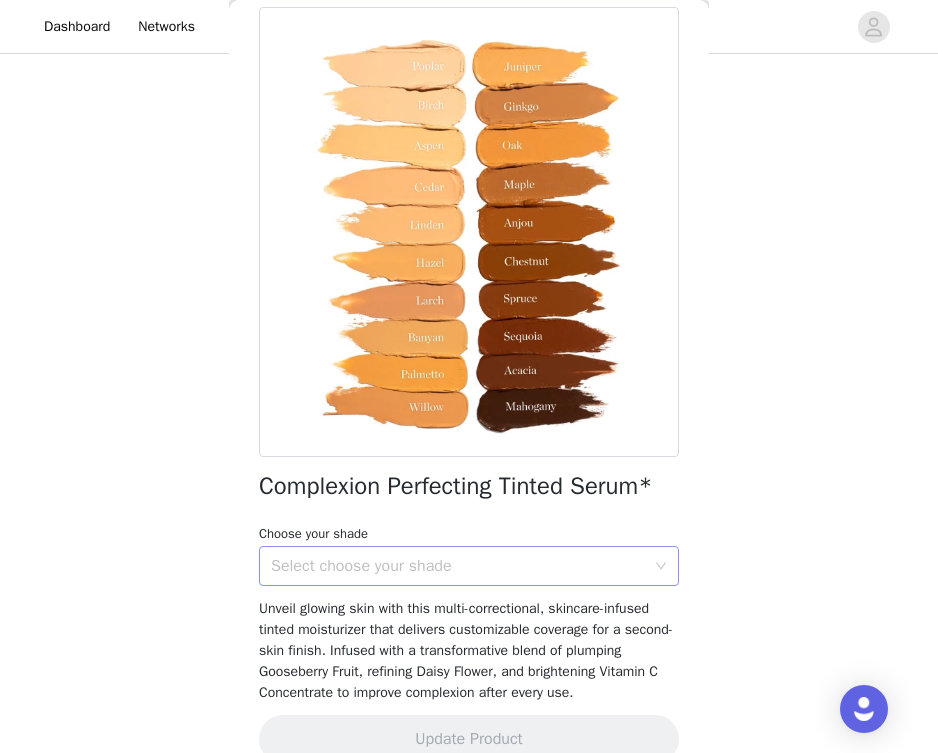 click on "Select choose your shade" at bounding box center [458, 566] 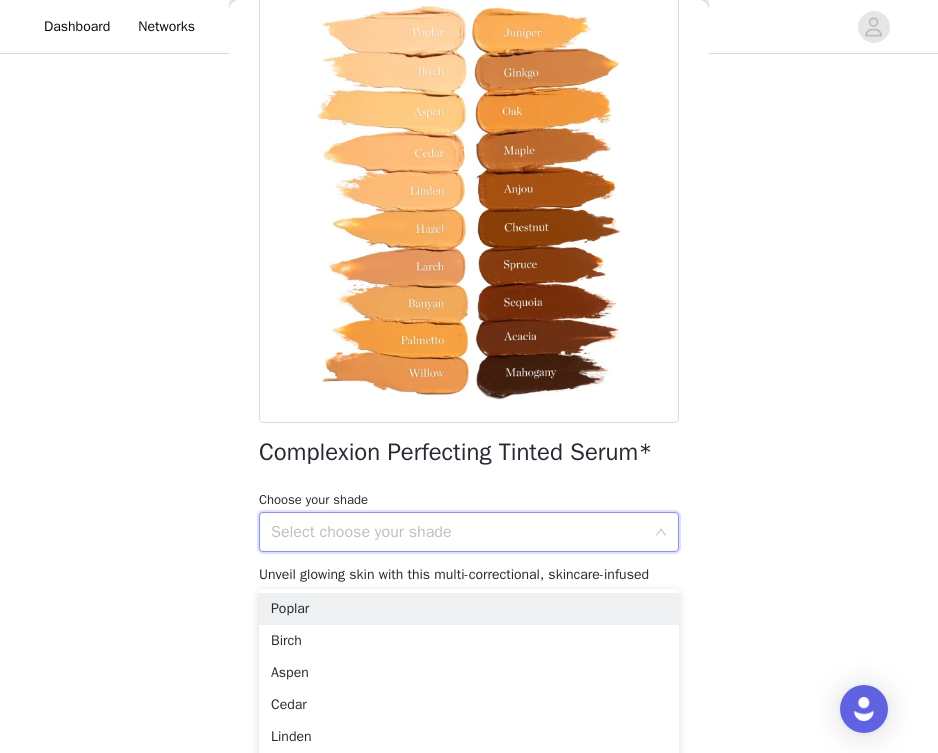 scroll, scrollTop: 147, scrollLeft: 0, axis: vertical 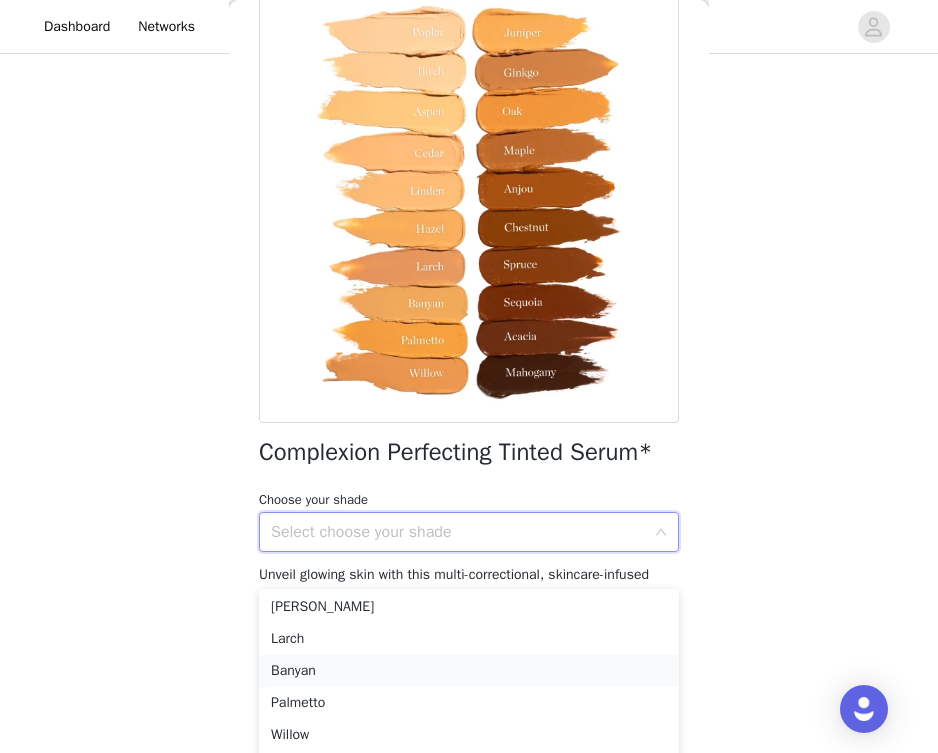 click on "Banyan" at bounding box center (469, 671) 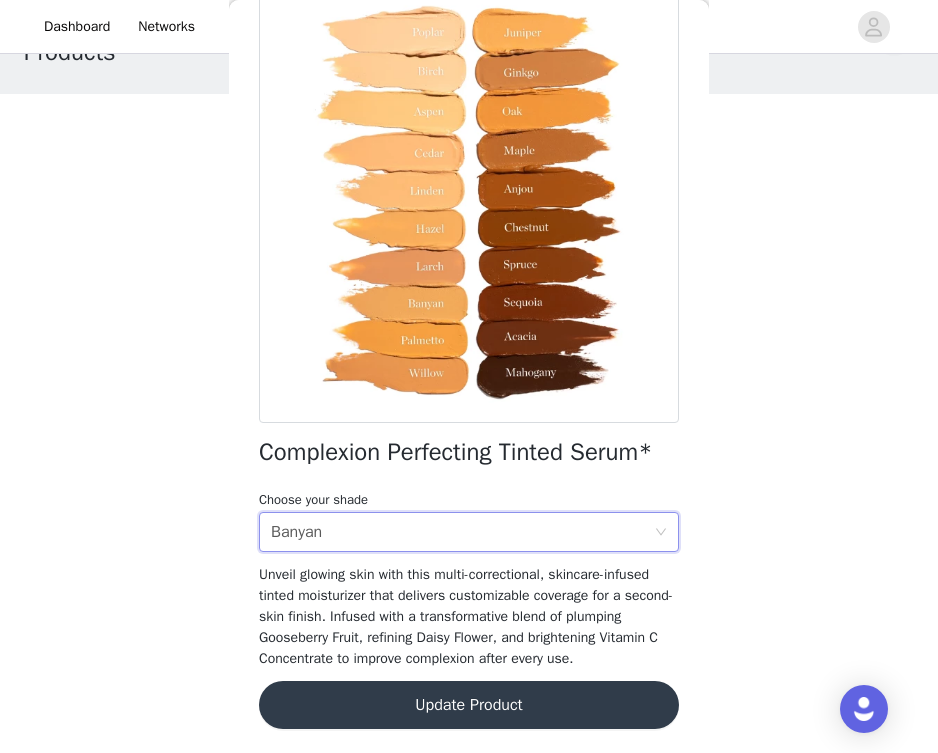 scroll, scrollTop: 60, scrollLeft: 0, axis: vertical 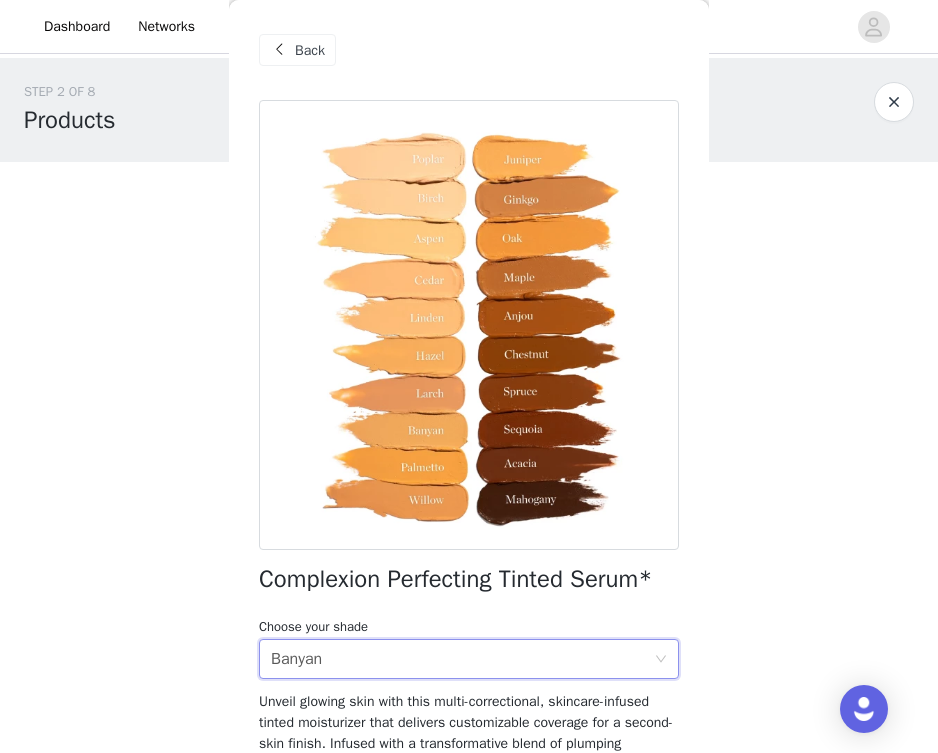 click on "Back" at bounding box center (310, 50) 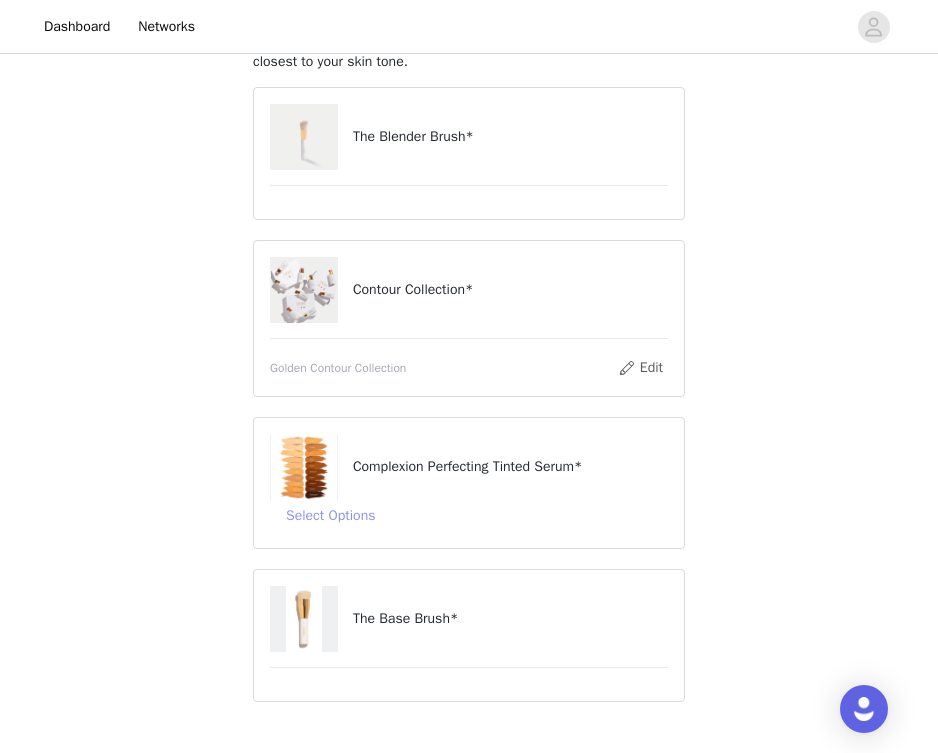 scroll, scrollTop: 213, scrollLeft: 0, axis: vertical 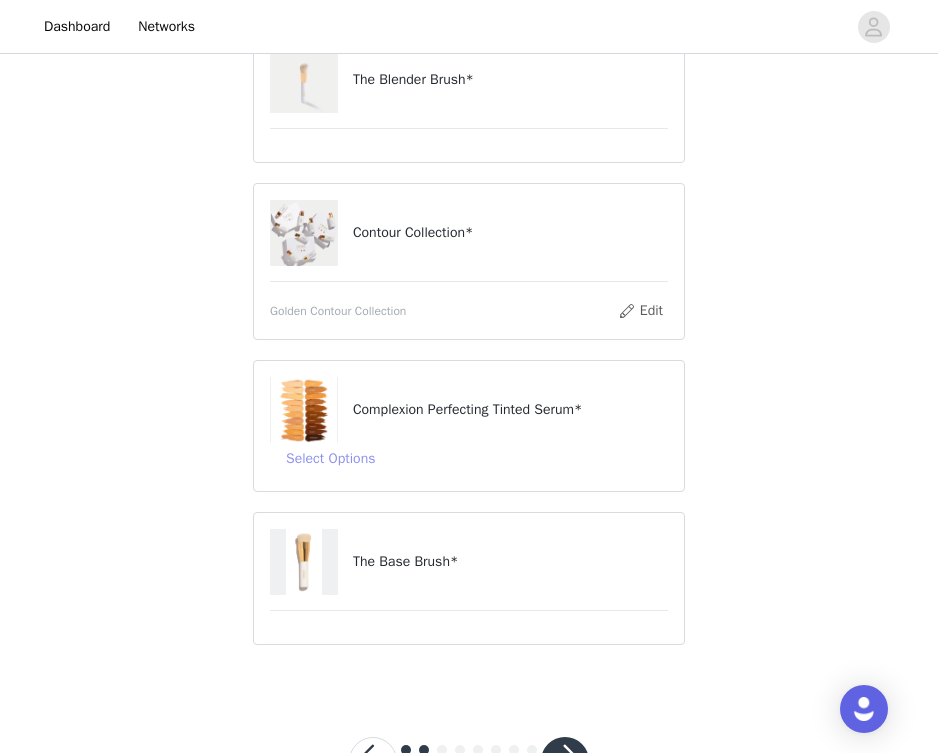 click on "Select Options" at bounding box center (330, 459) 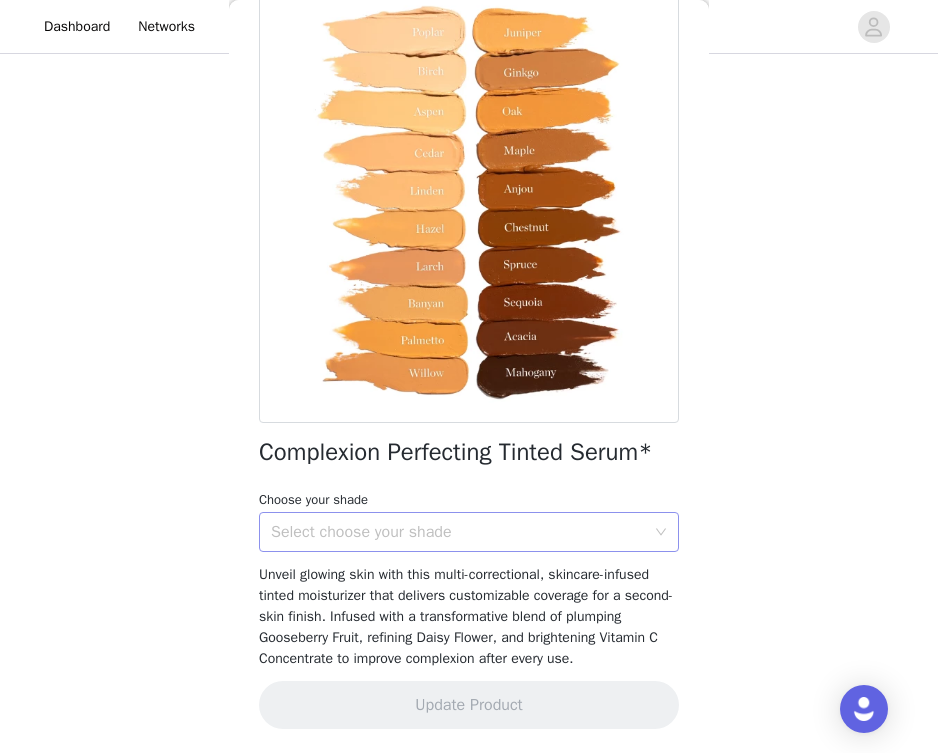 scroll, scrollTop: 147, scrollLeft: 0, axis: vertical 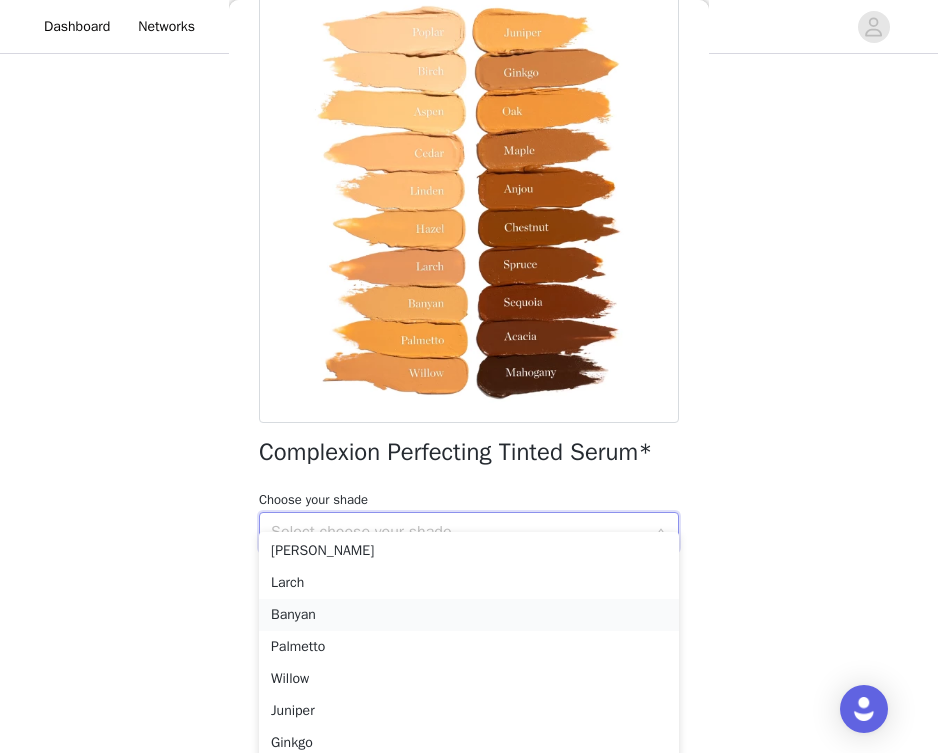 click on "Banyan" at bounding box center [469, 615] 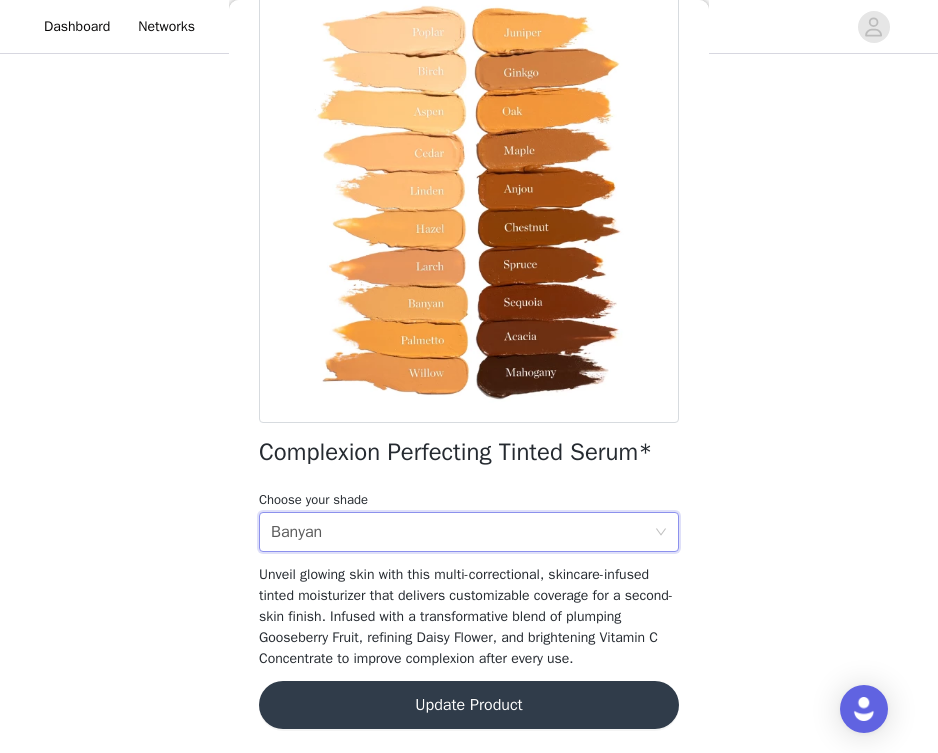 click on "Update Product" at bounding box center [469, 705] 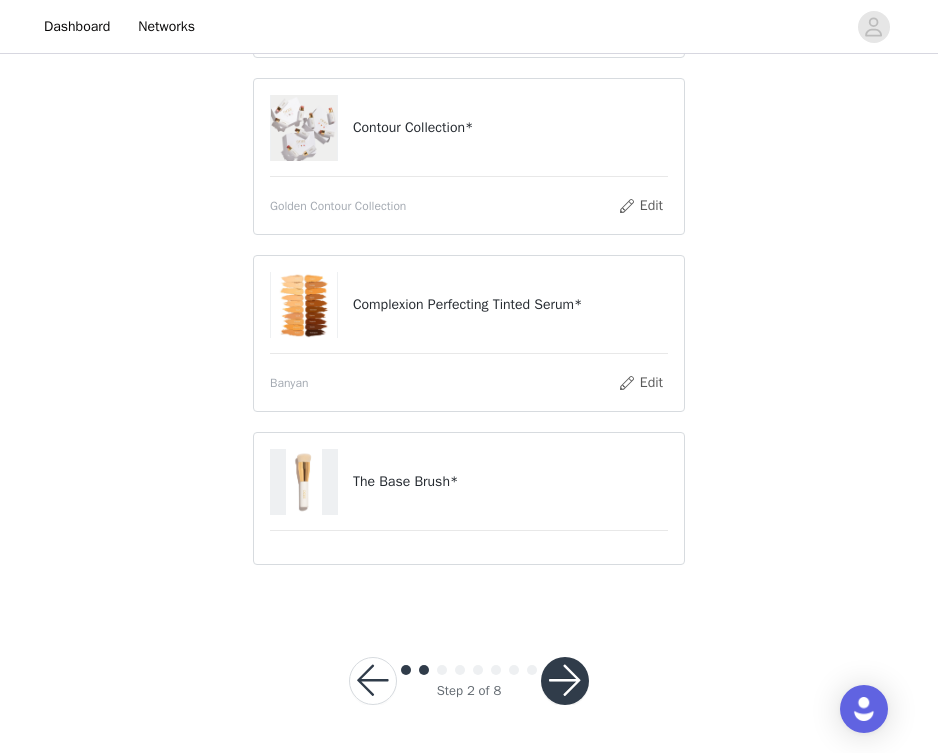 scroll, scrollTop: 317, scrollLeft: 0, axis: vertical 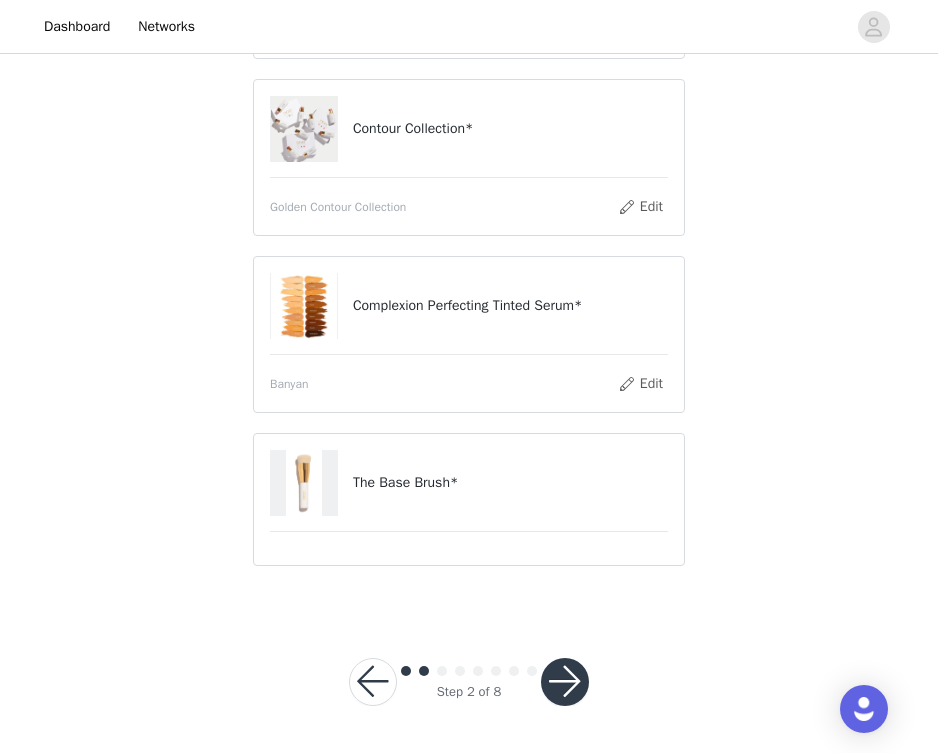 click at bounding box center [565, 682] 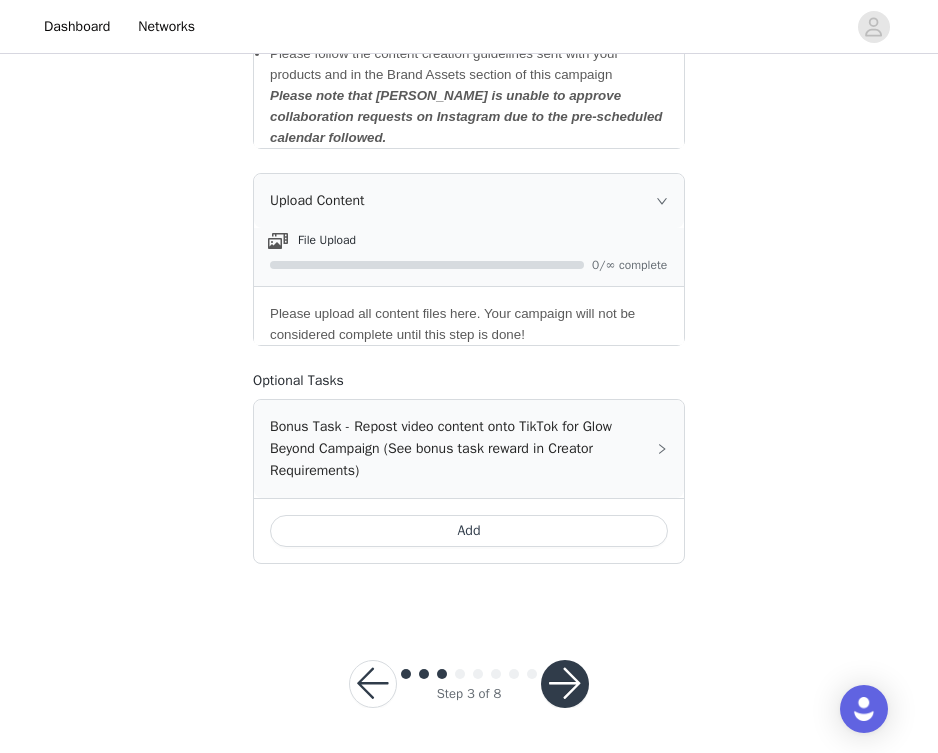 scroll, scrollTop: 1057, scrollLeft: 0, axis: vertical 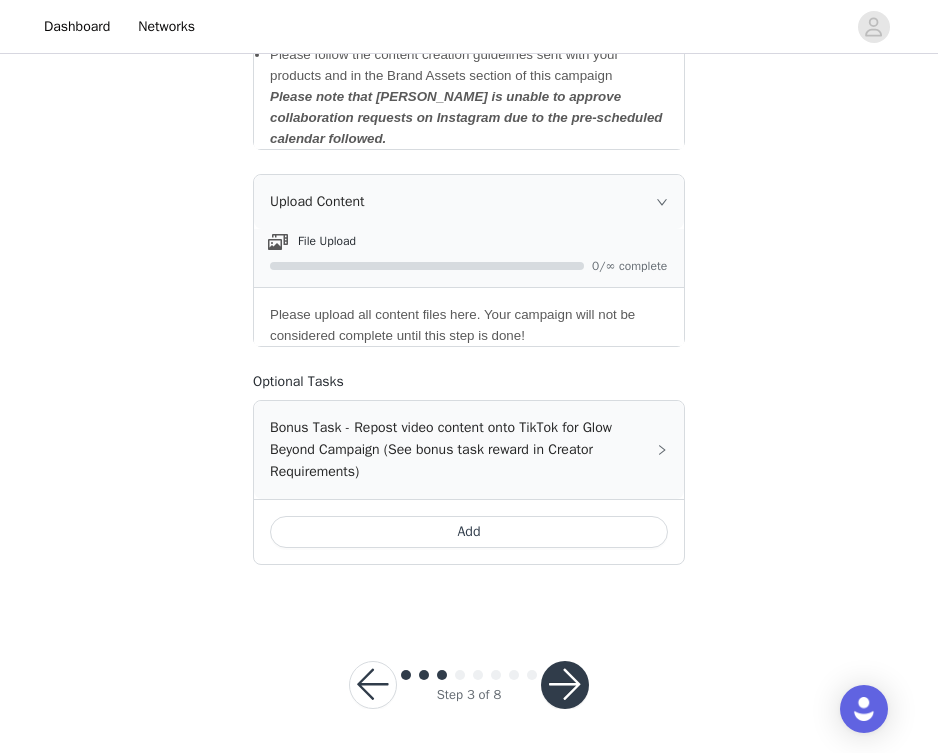 click 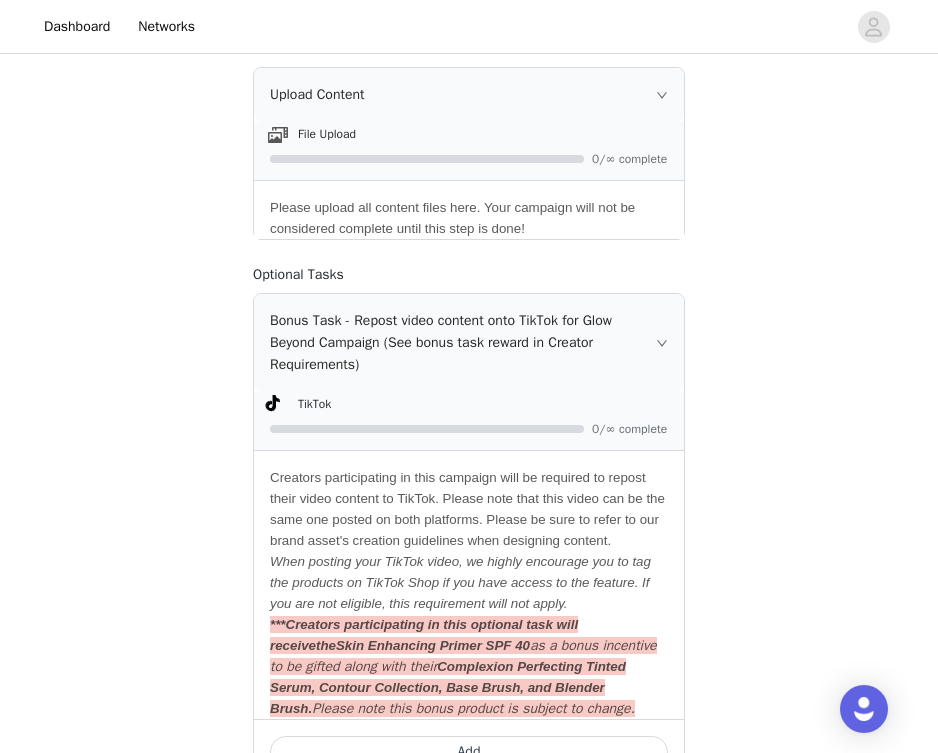 scroll, scrollTop: 1166, scrollLeft: 0, axis: vertical 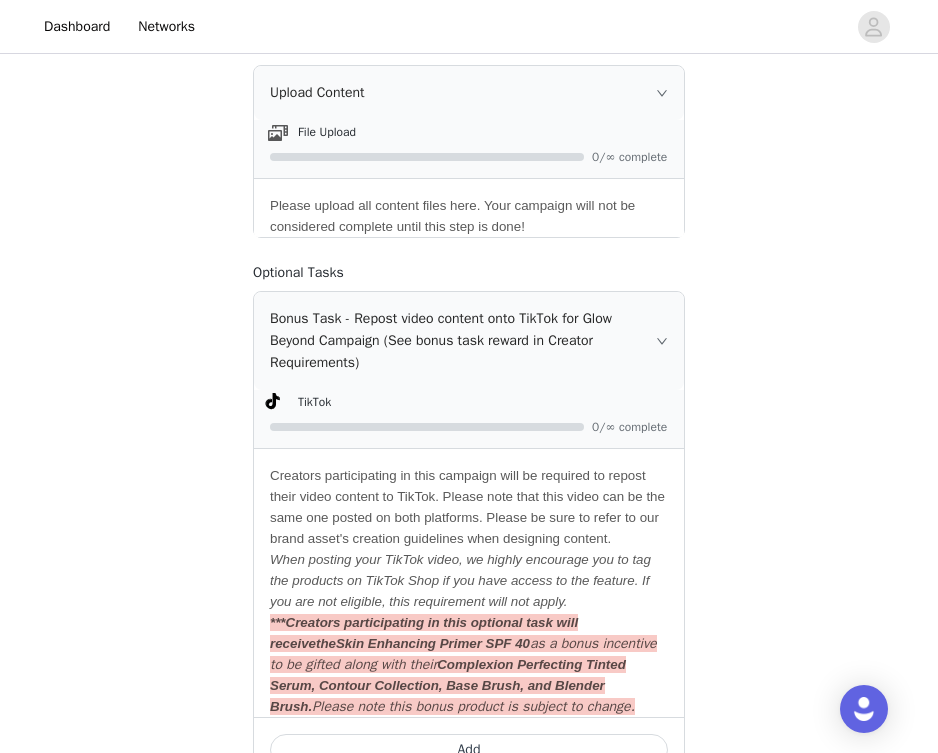 click on "Bonus Task - Repost video content onto TikTok for Glow Beyond Campaign (See bonus task reward in Creator Requirements)" at bounding box center (469, 341) 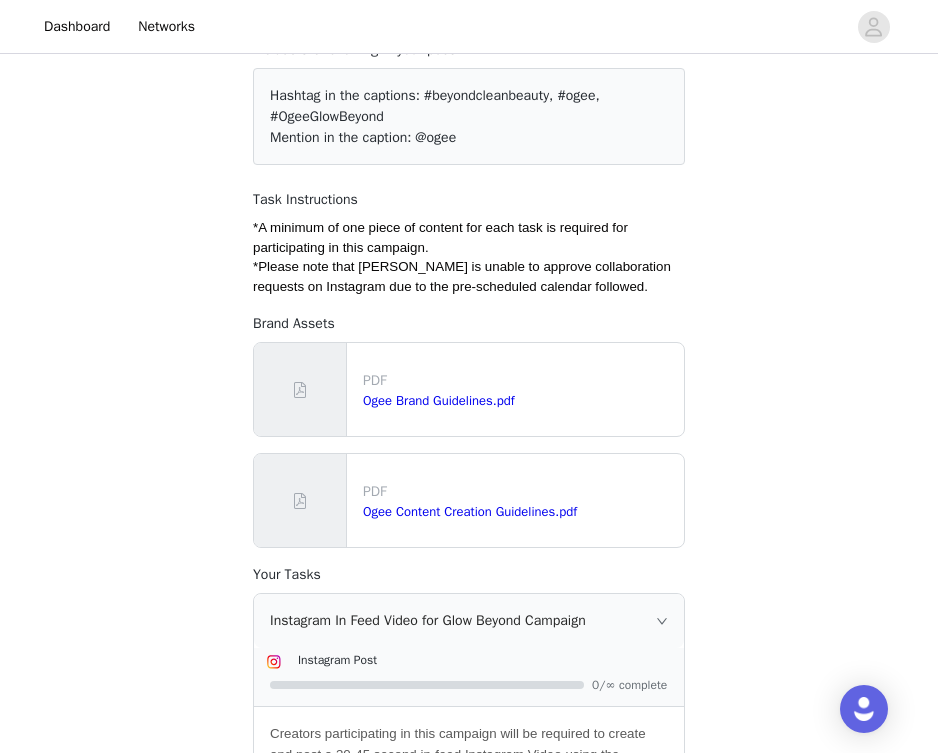 scroll, scrollTop: 163, scrollLeft: 0, axis: vertical 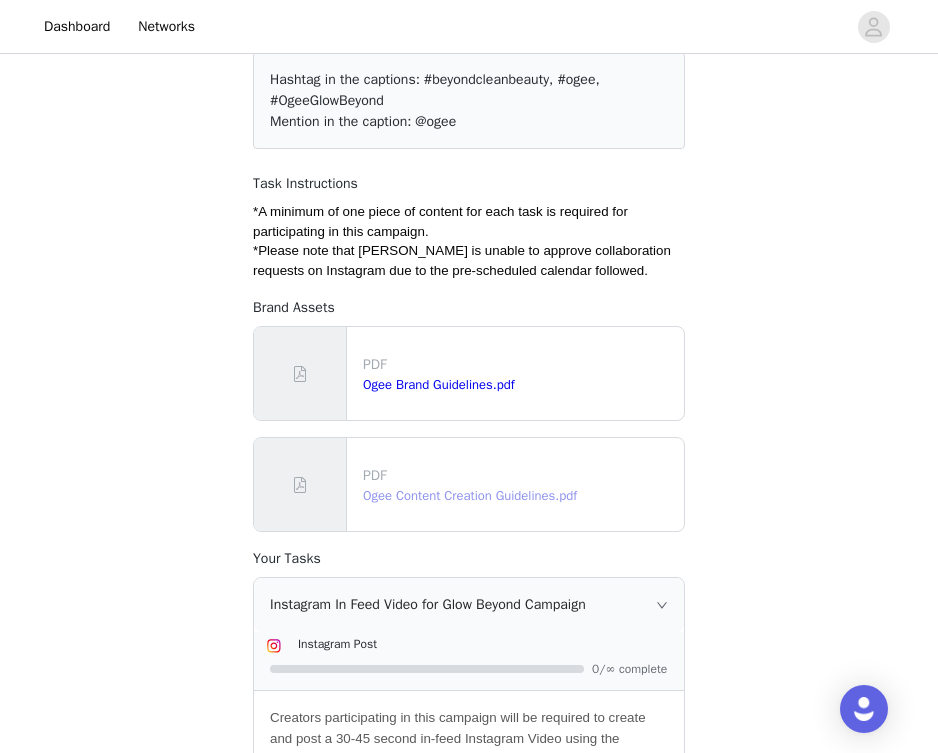 click on "Ogee Content Creation Guidelines.pdf" at bounding box center (470, 495) 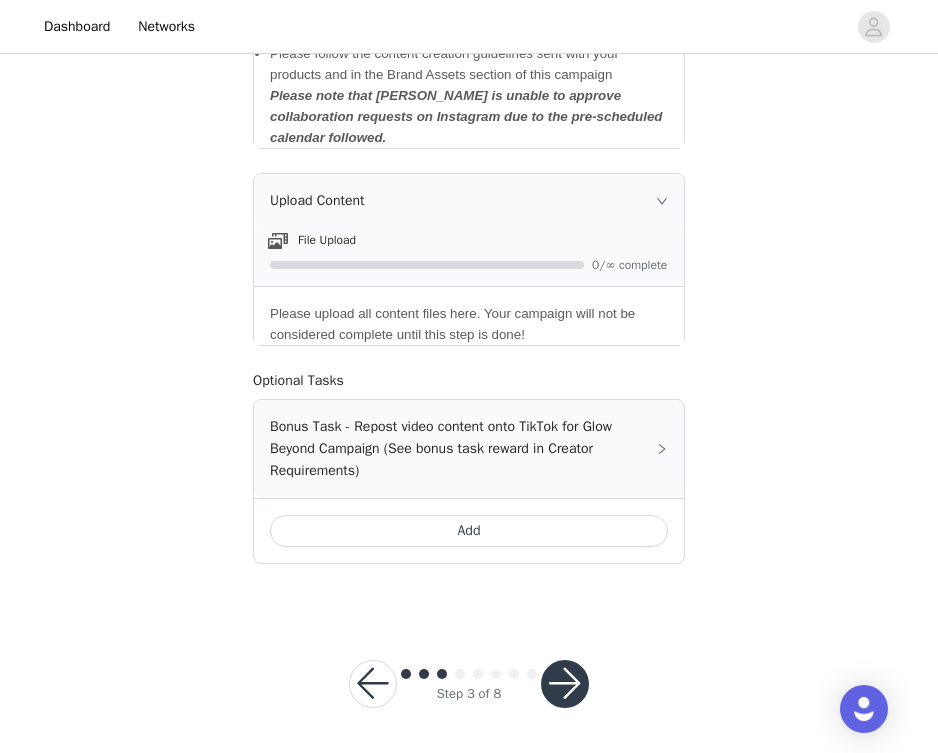 scroll, scrollTop: 1057, scrollLeft: 0, axis: vertical 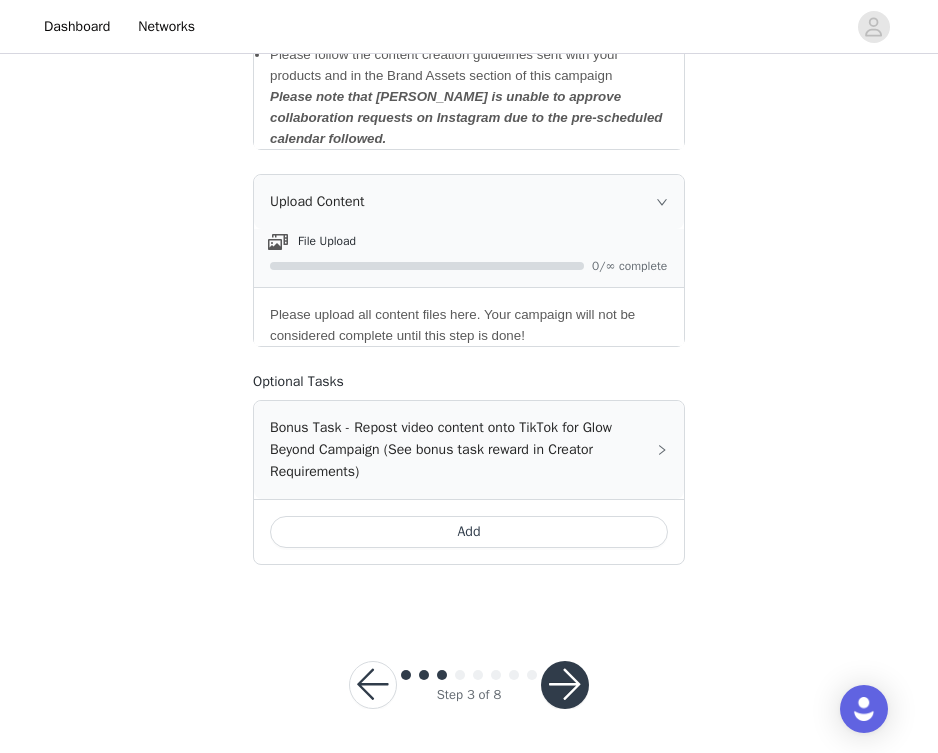 click at bounding box center [373, 685] 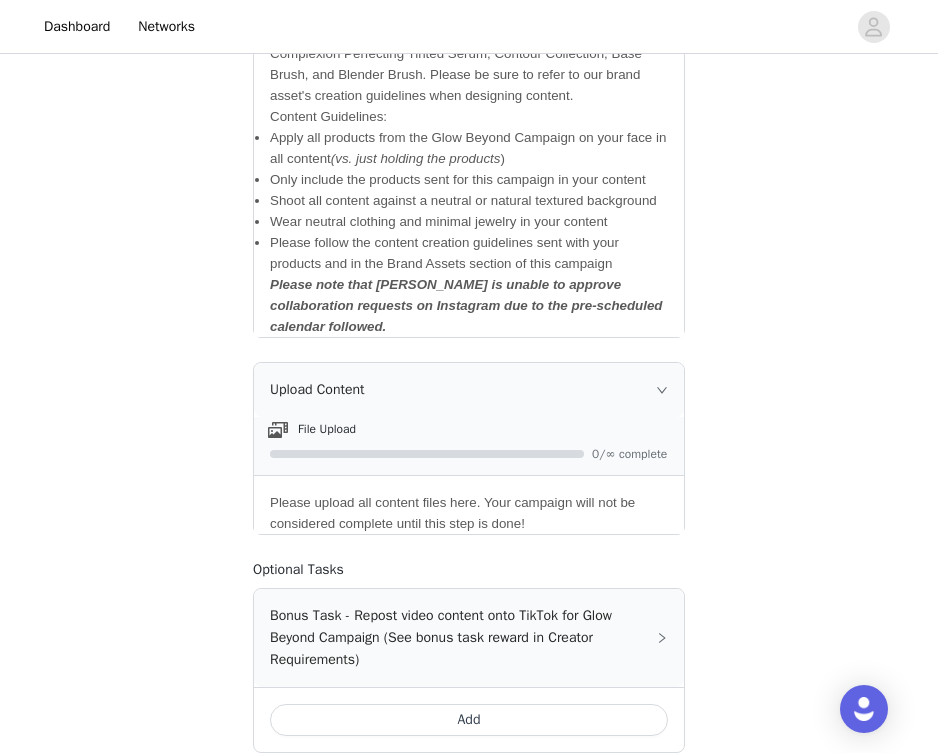 scroll, scrollTop: 538, scrollLeft: 0, axis: vertical 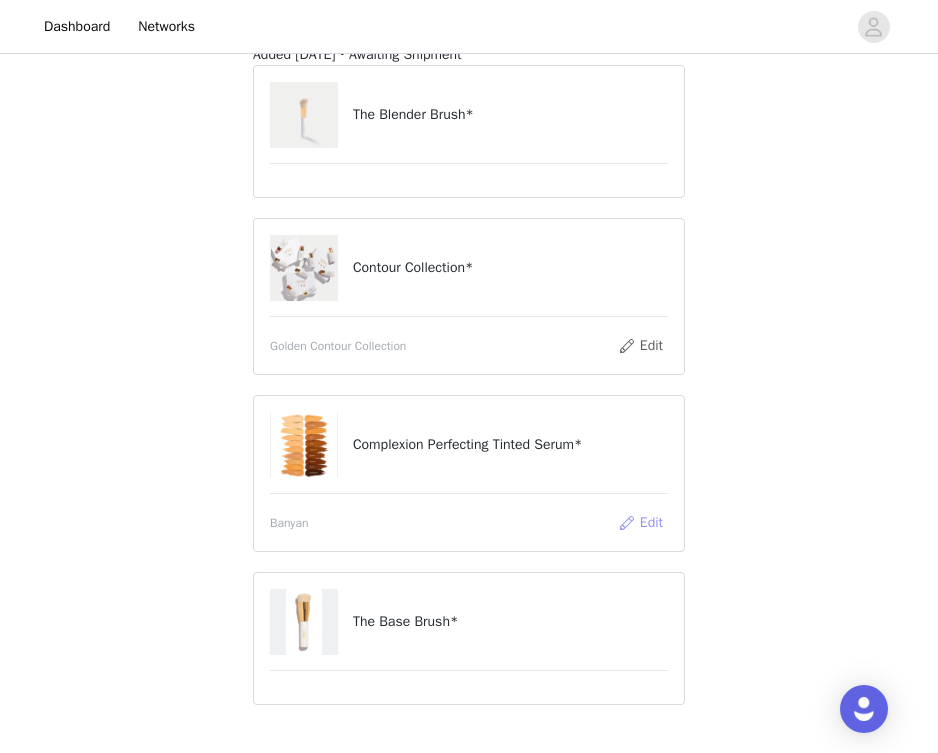click on "Edit" at bounding box center (640, 523) 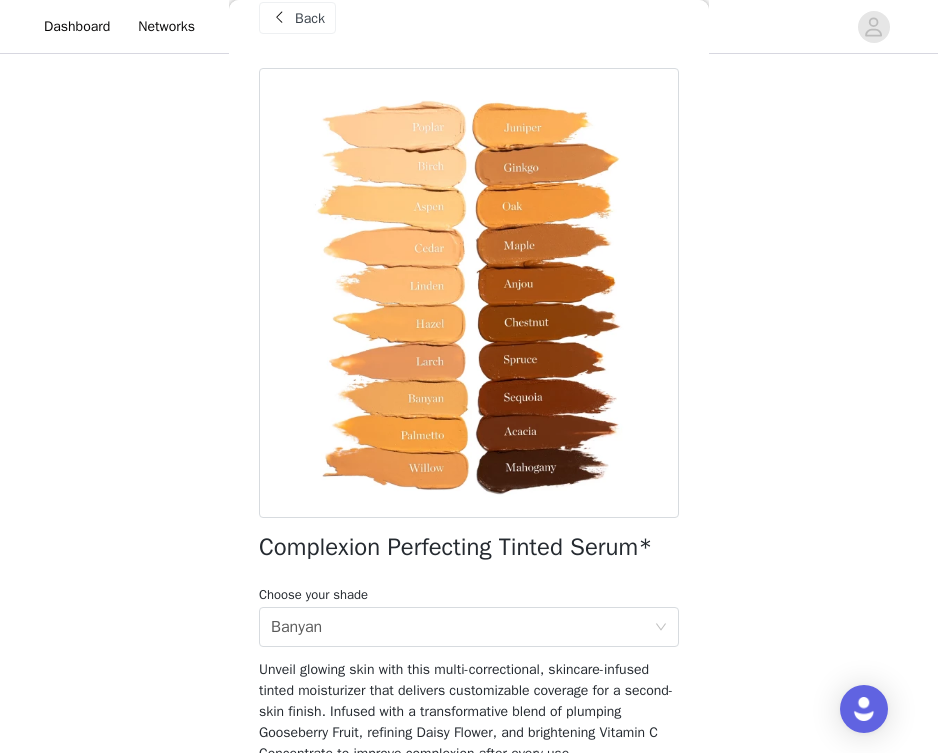 scroll, scrollTop: 38, scrollLeft: 0, axis: vertical 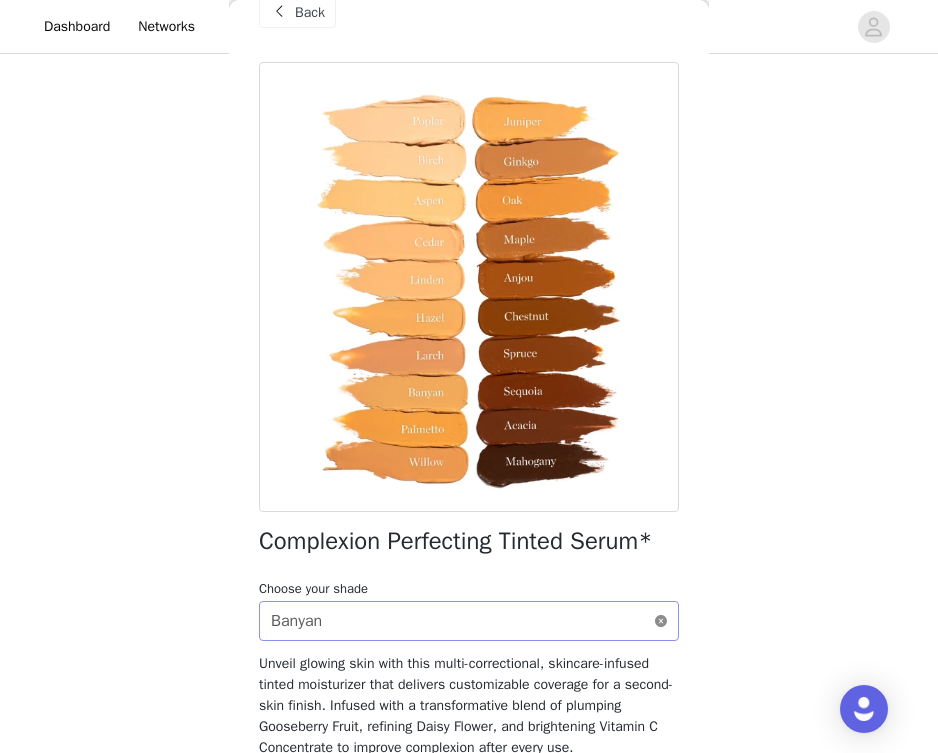 click 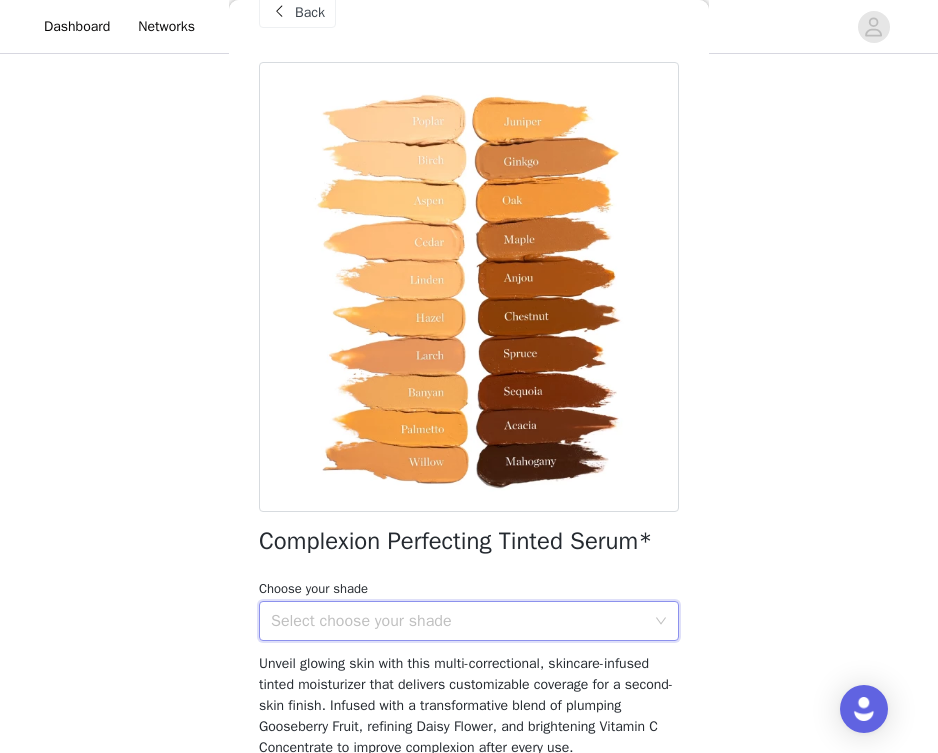 click on "Select choose your shade" at bounding box center [458, 621] 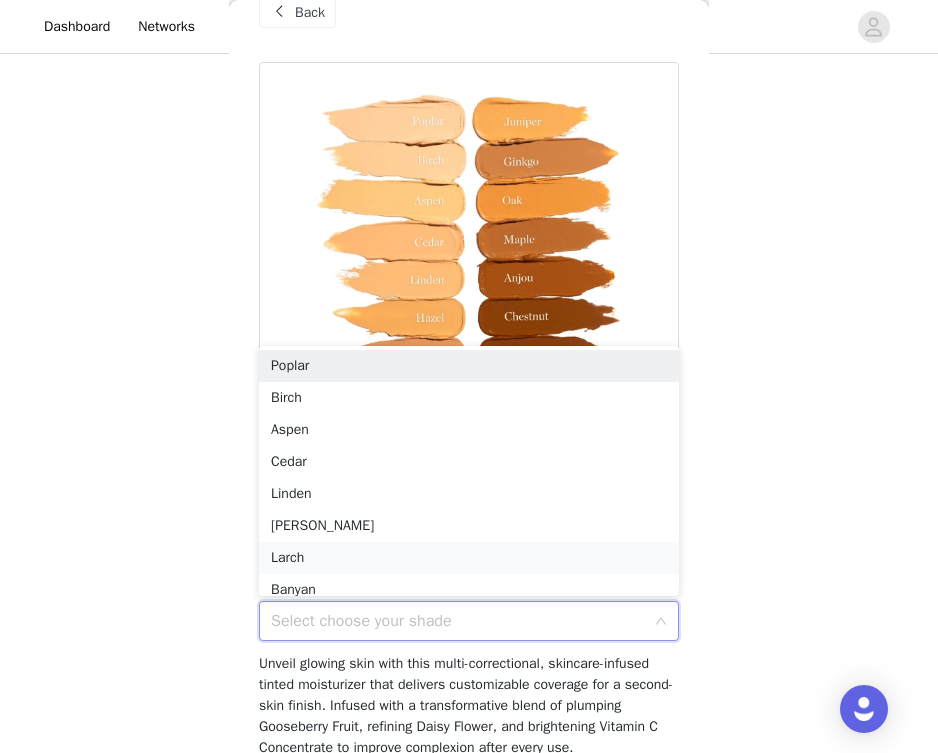 scroll, scrollTop: 10, scrollLeft: 0, axis: vertical 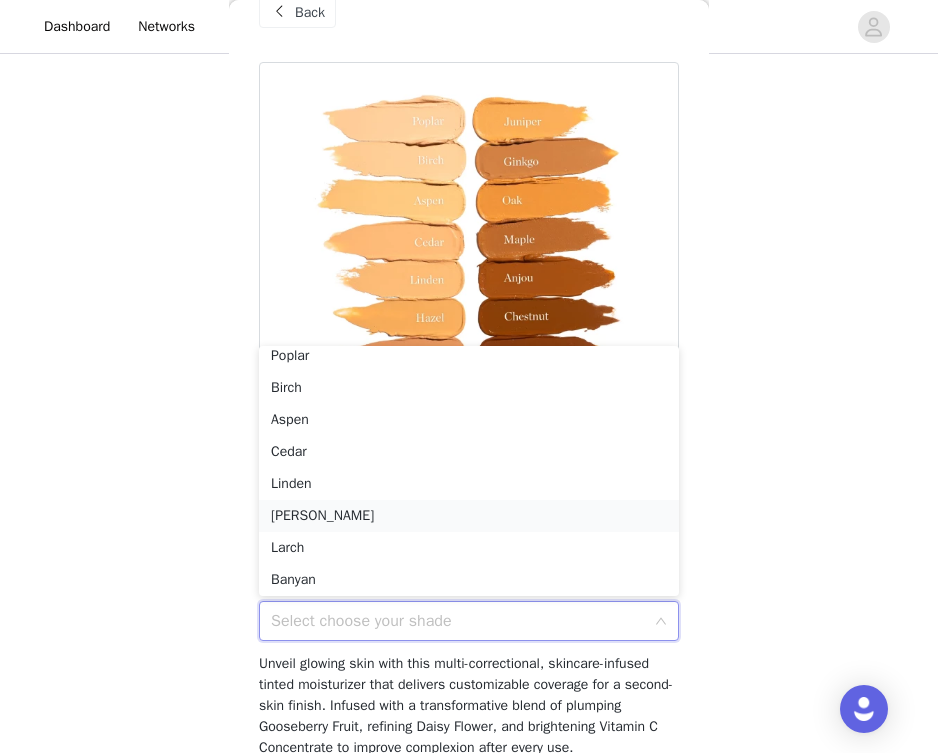 click on "[PERSON_NAME]" at bounding box center [469, 516] 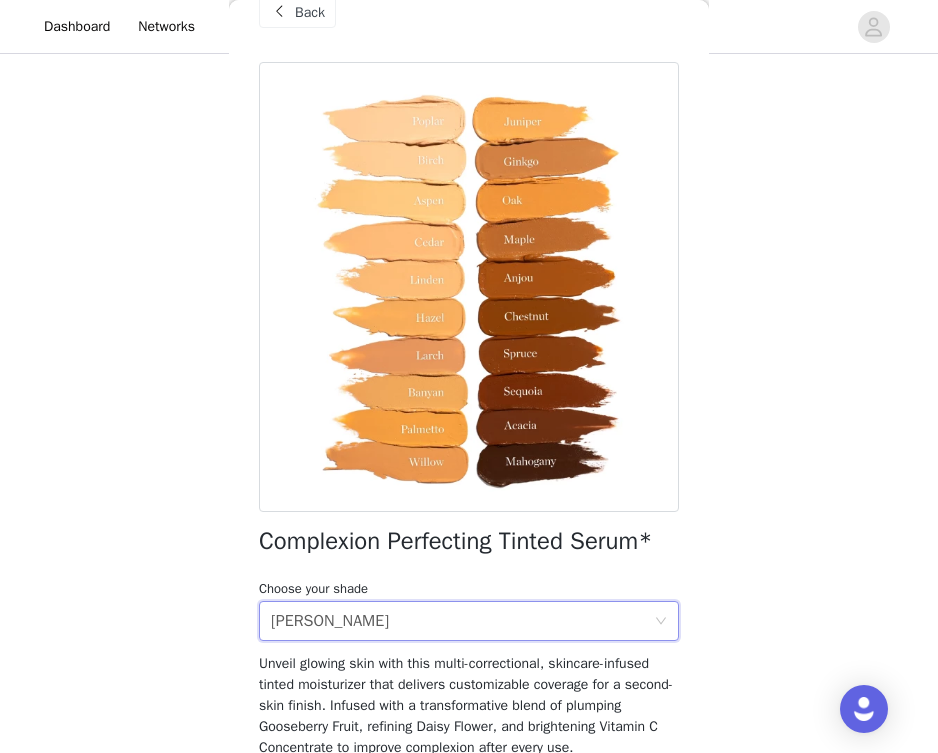scroll, scrollTop: 338, scrollLeft: 0, axis: vertical 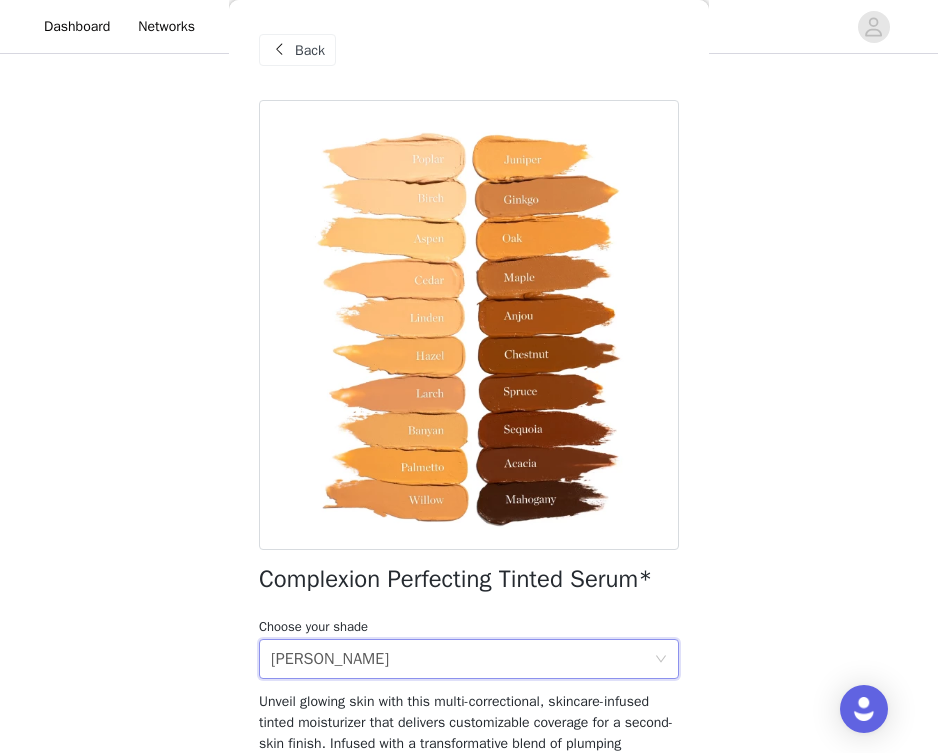 click on "Back" at bounding box center (310, 50) 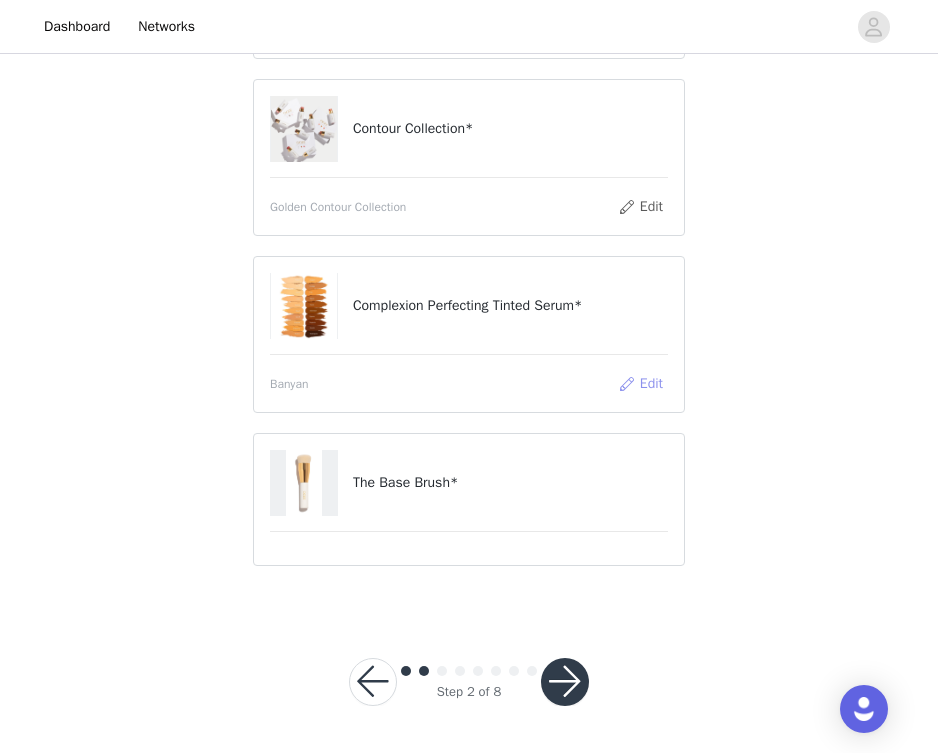 click on "Edit" at bounding box center [640, 384] 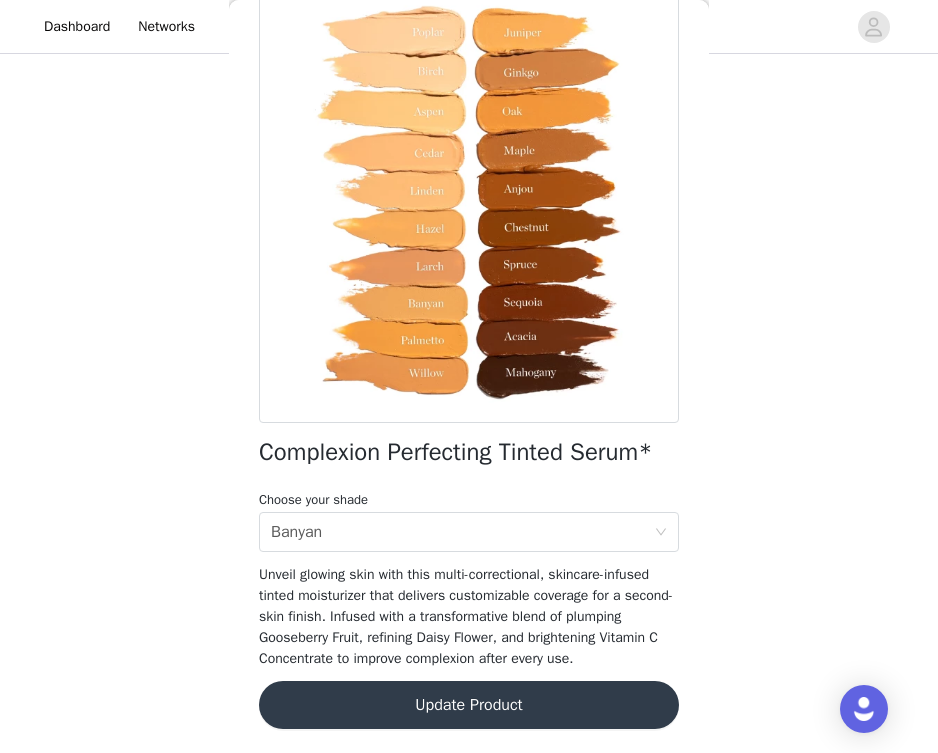 scroll, scrollTop: 147, scrollLeft: 0, axis: vertical 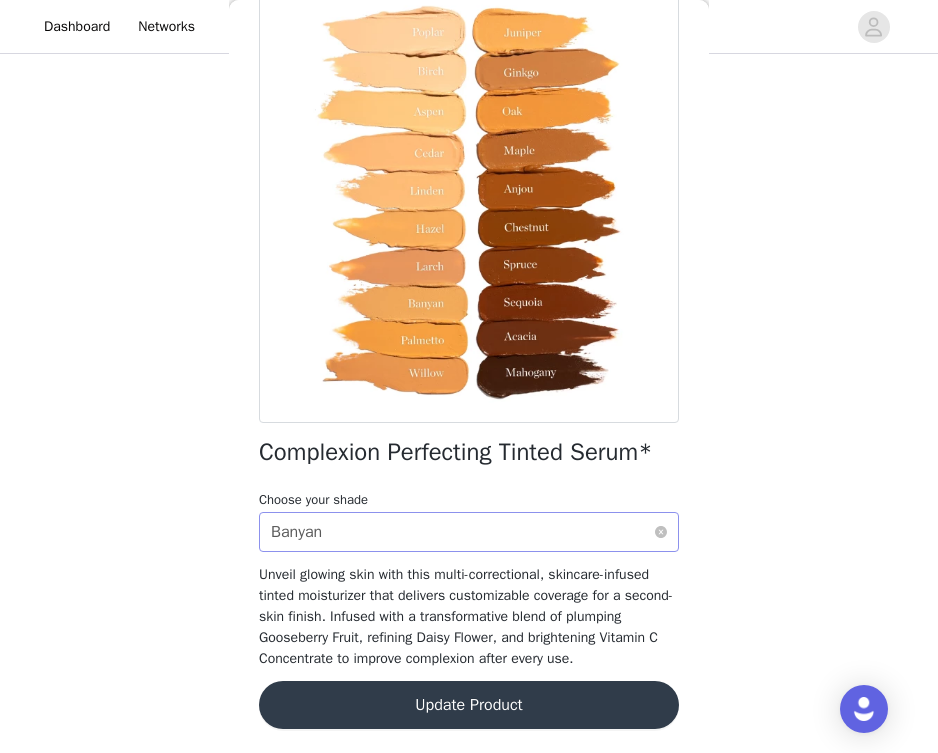 click on "Select choose your shade Banyan" at bounding box center (462, 532) 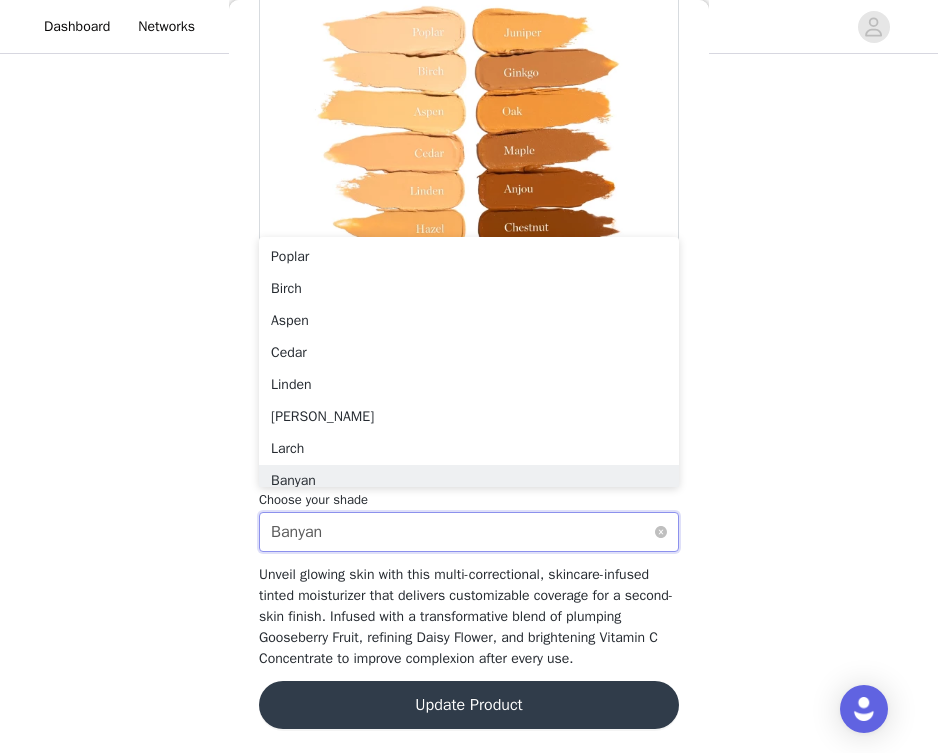 scroll, scrollTop: 10, scrollLeft: 0, axis: vertical 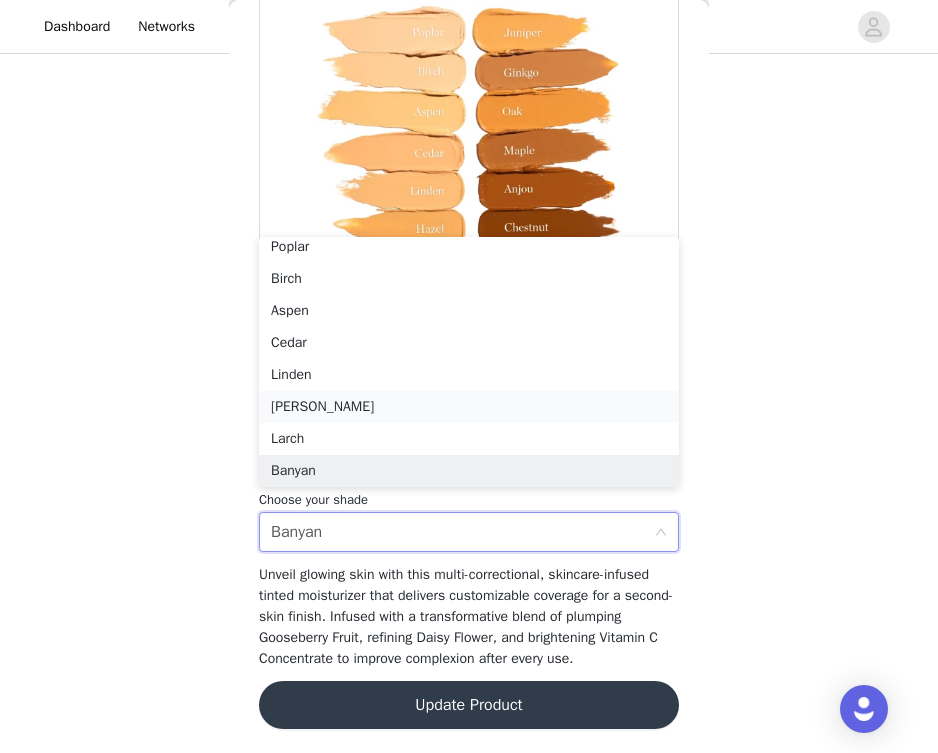 click on "[PERSON_NAME]" at bounding box center (469, 407) 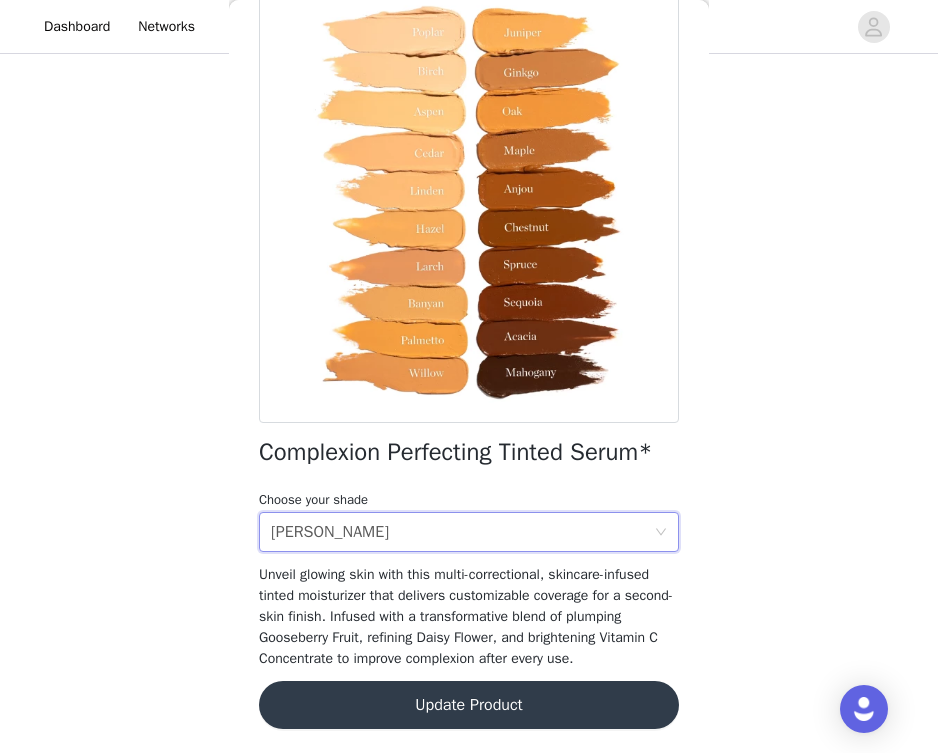 click on "Update Product" at bounding box center (469, 705) 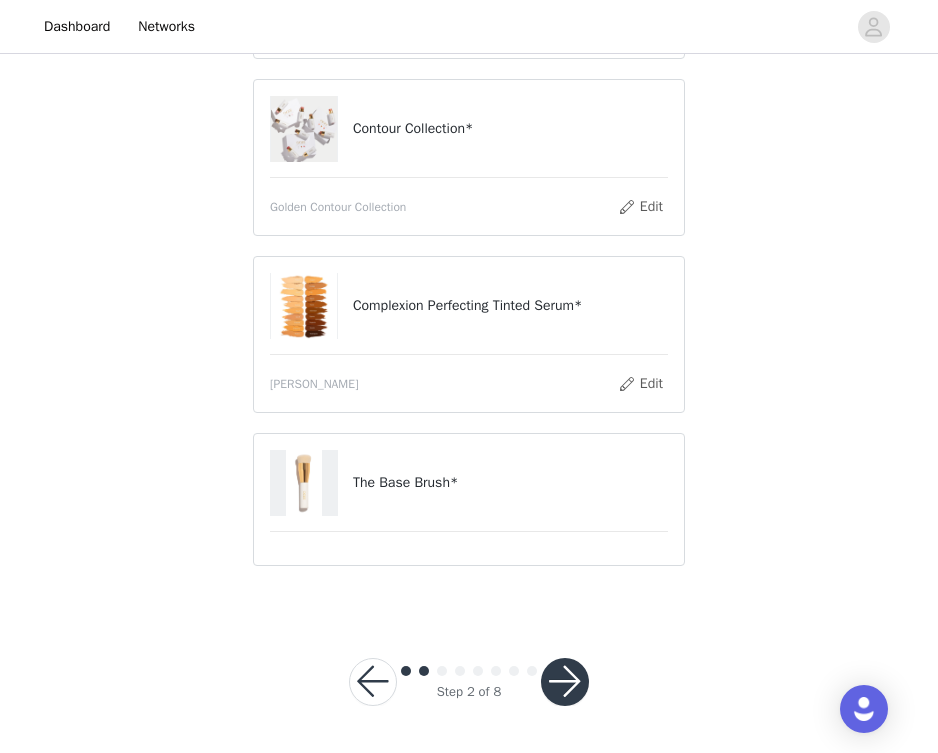 click at bounding box center (565, 682) 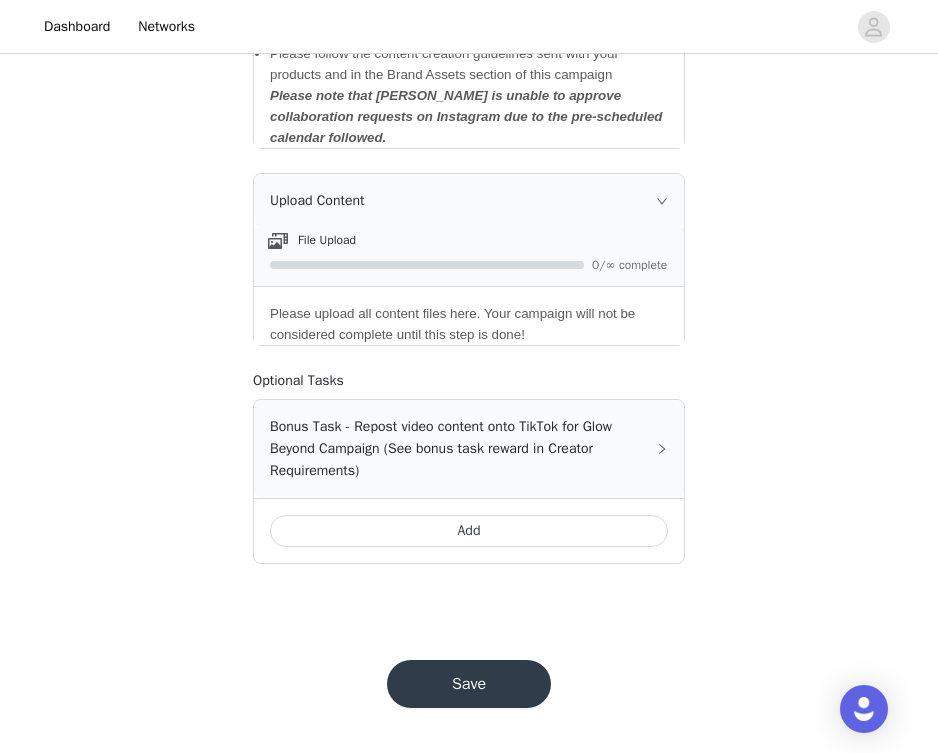 scroll, scrollTop: 1057, scrollLeft: 0, axis: vertical 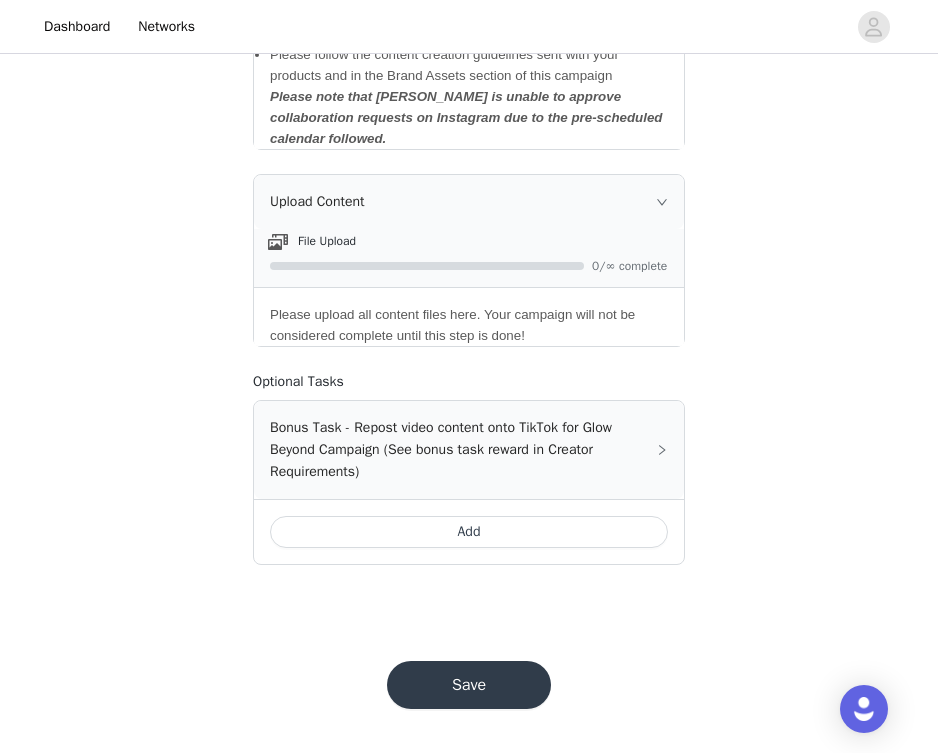 click on "Save" at bounding box center (469, 685) 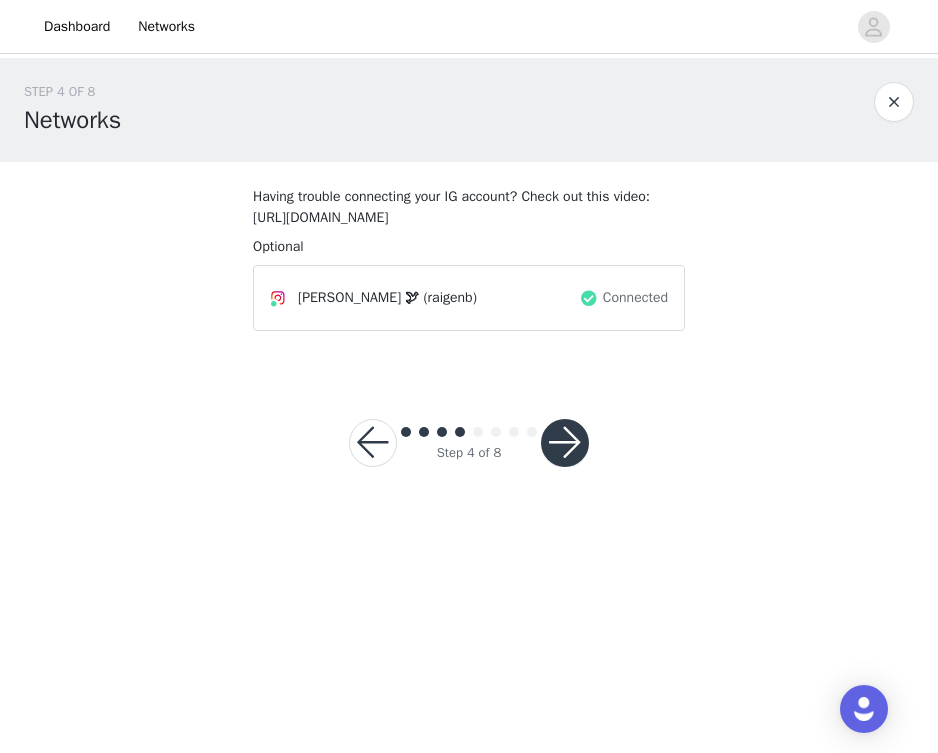 scroll, scrollTop: 0, scrollLeft: 0, axis: both 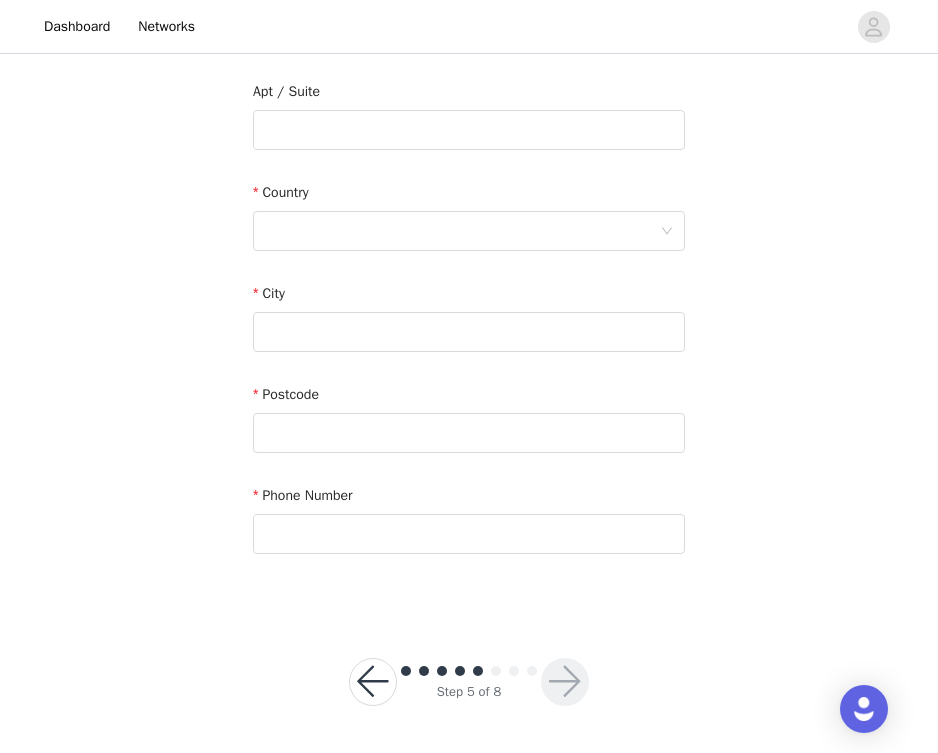 click at bounding box center (373, 682) 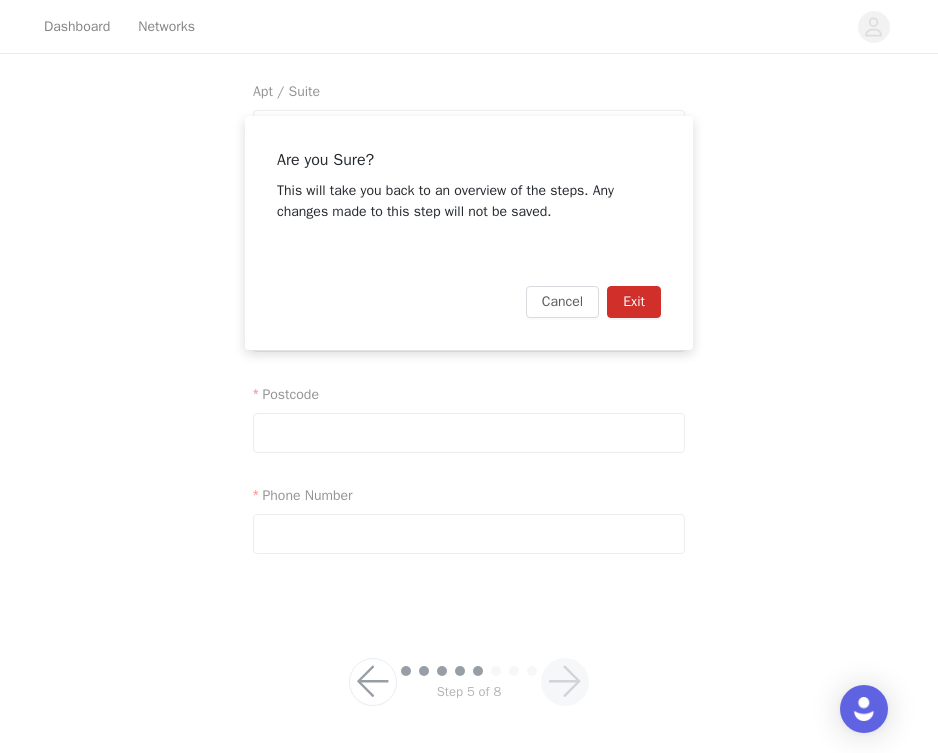click on "Exit" at bounding box center (634, 302) 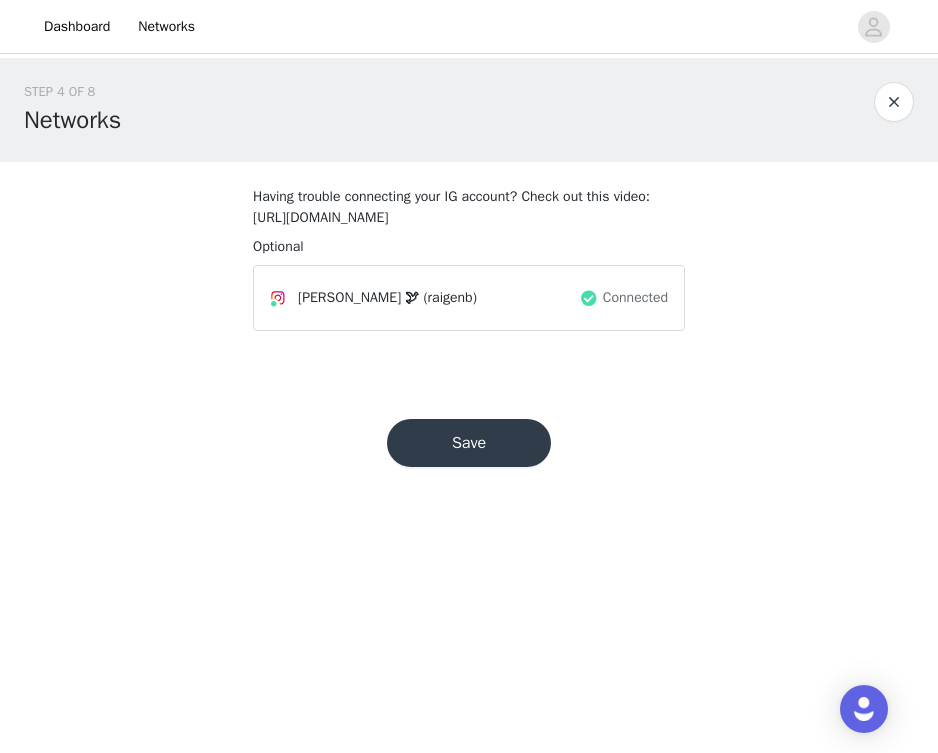 scroll, scrollTop: 0, scrollLeft: 0, axis: both 